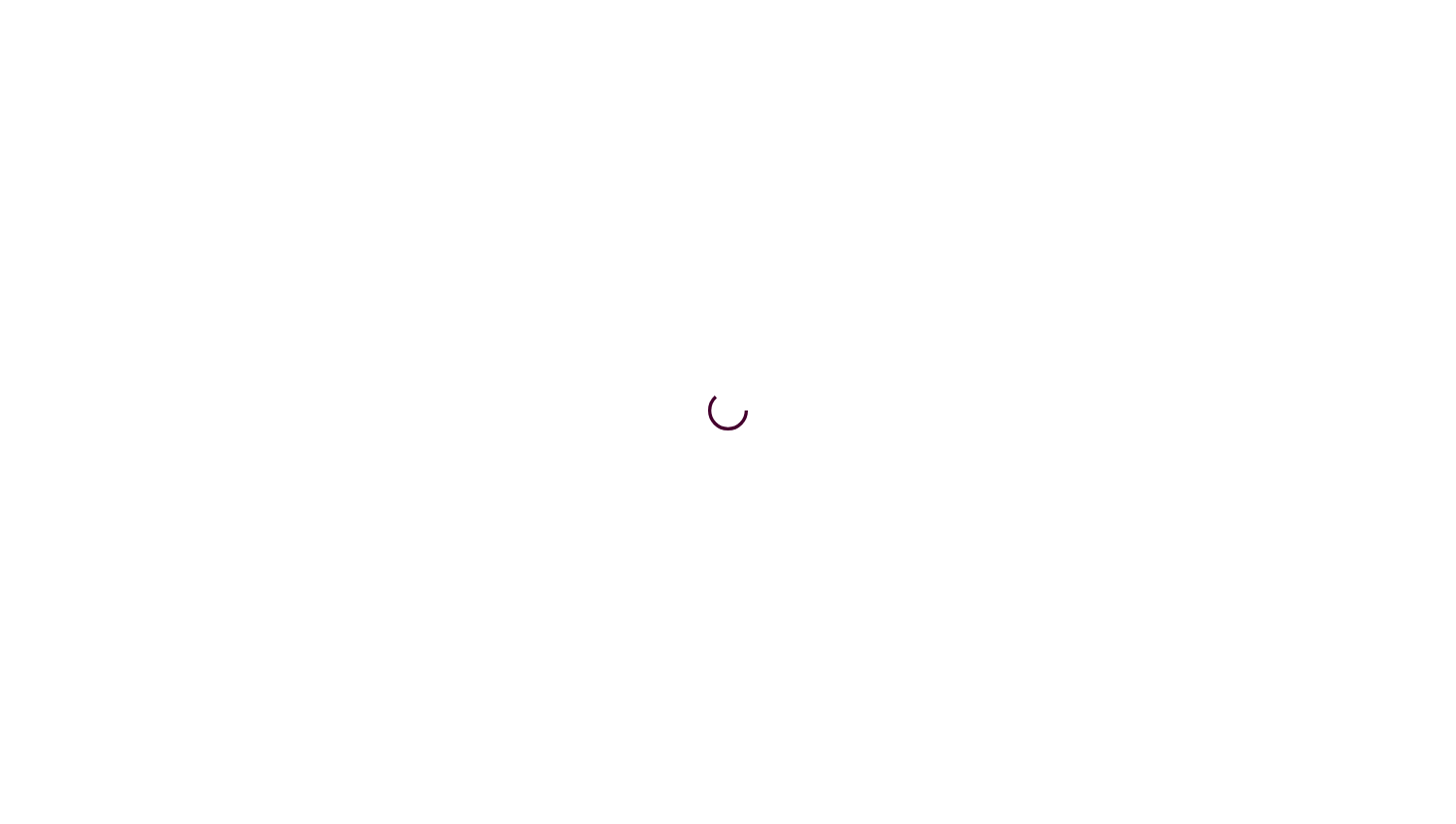 scroll, scrollTop: 0, scrollLeft: 0, axis: both 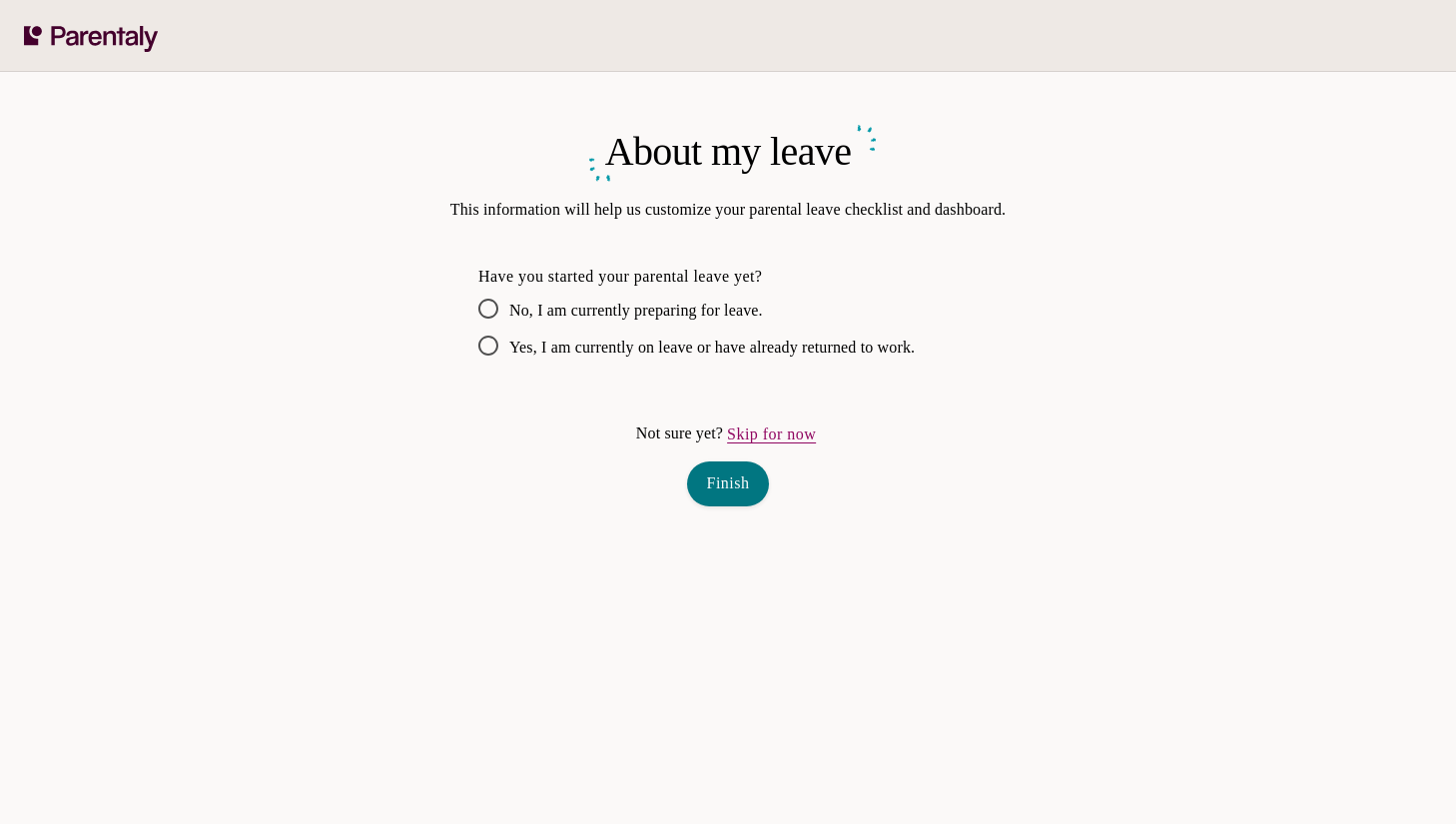 click on "Skip for now" at bounding box center (771, 434) 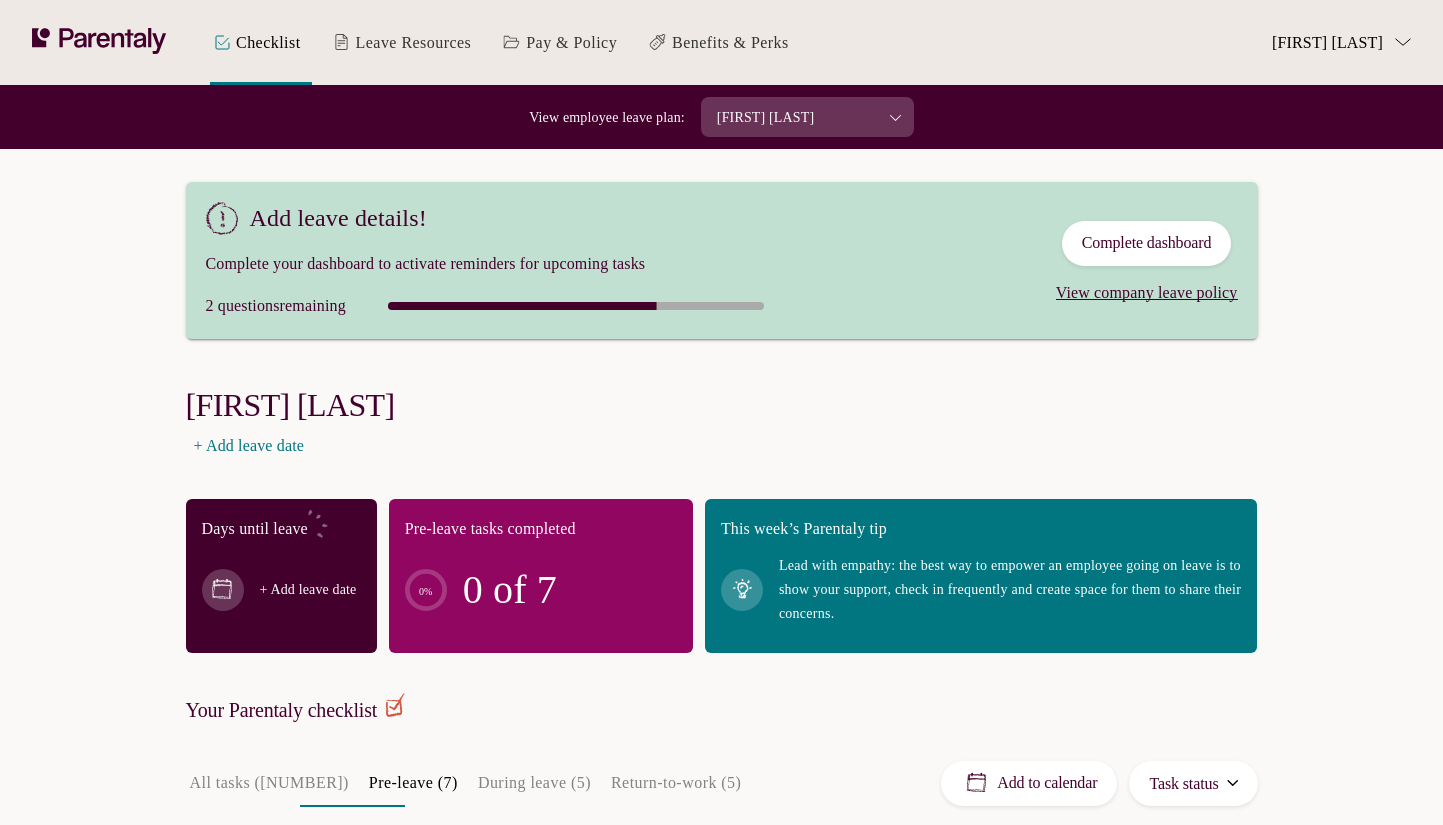 click on "Complete dashboard" at bounding box center [1147, 243] 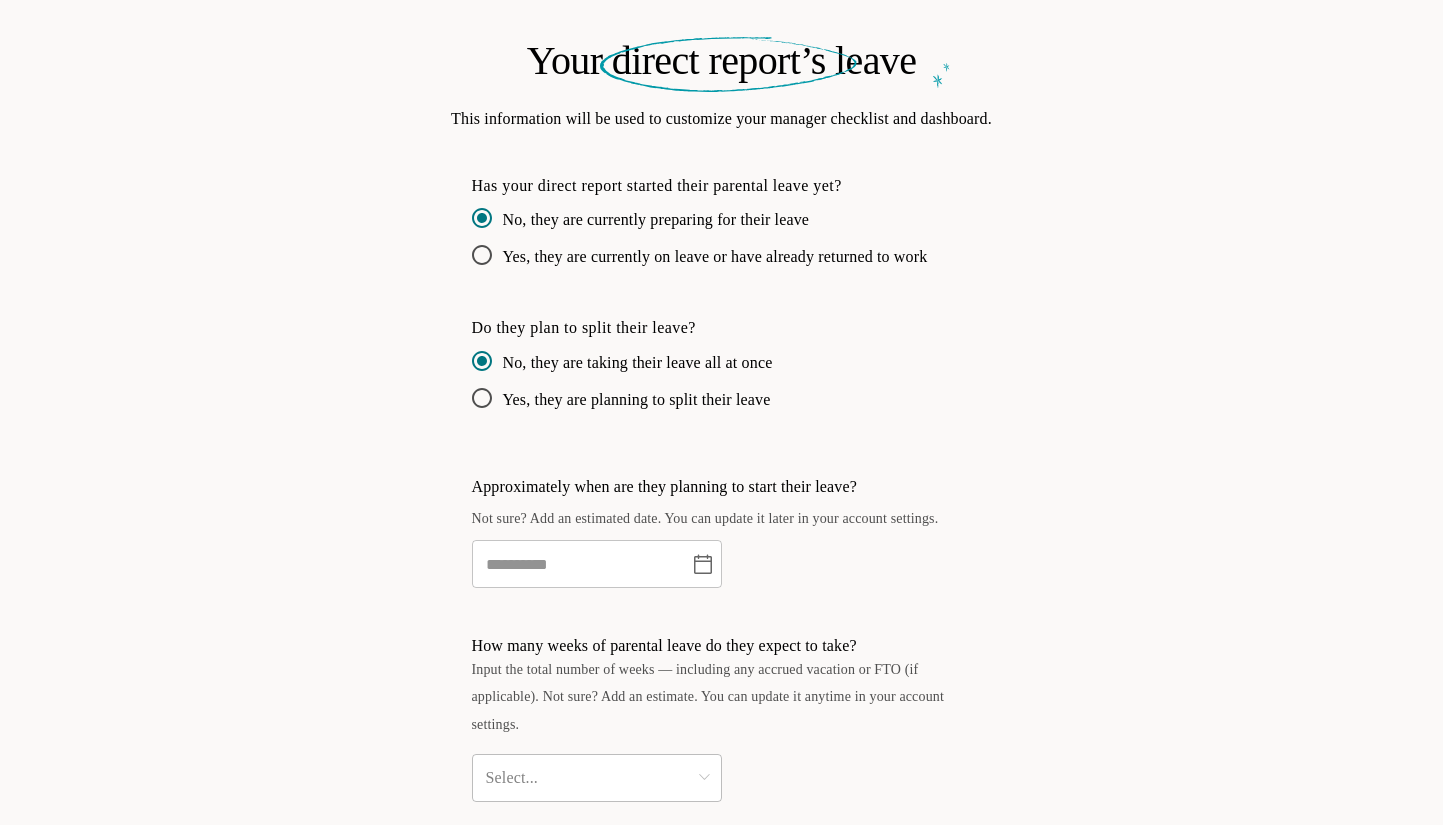 scroll, scrollTop: 304, scrollLeft: 0, axis: vertical 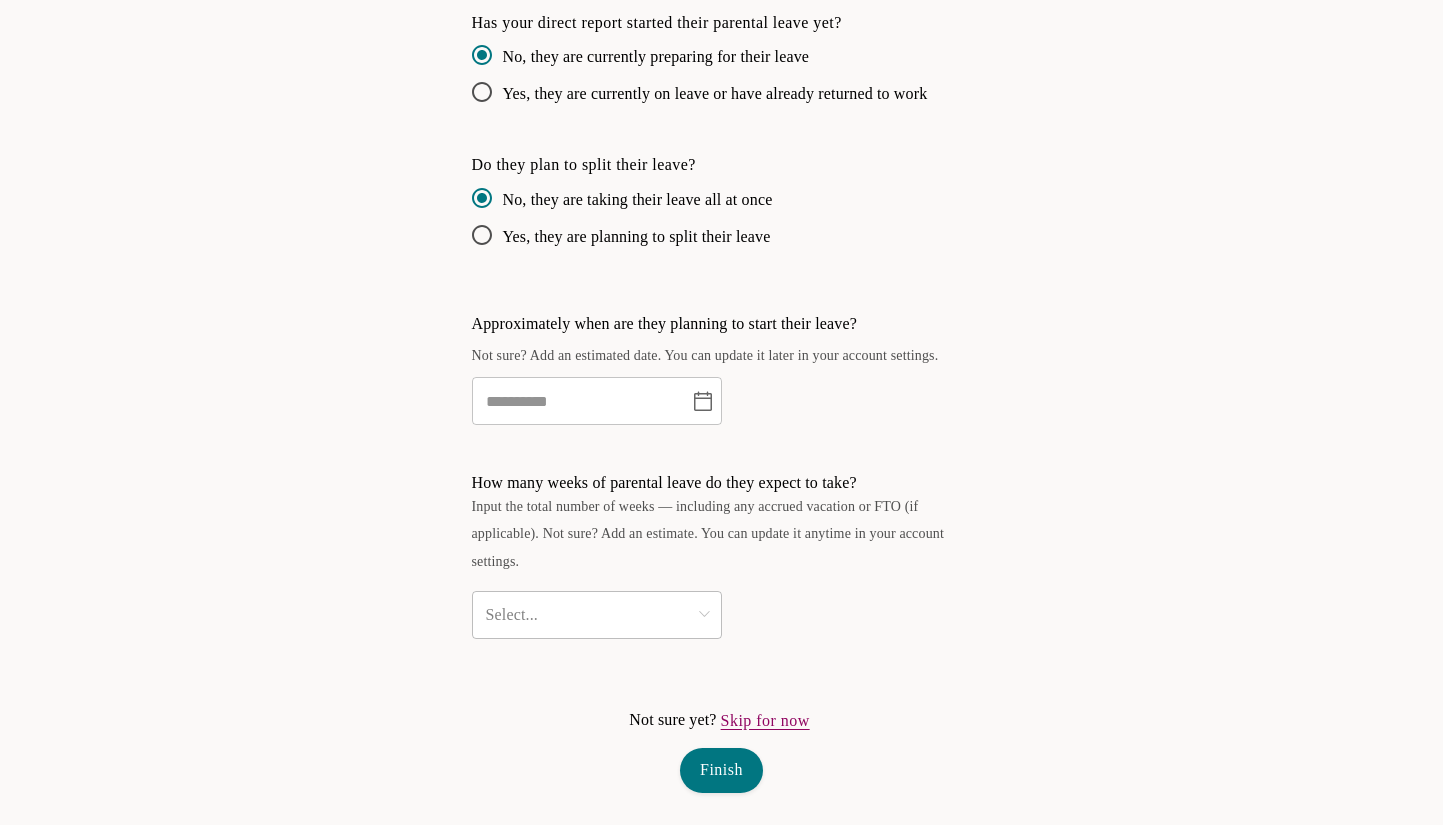 click at bounding box center [703, 401] 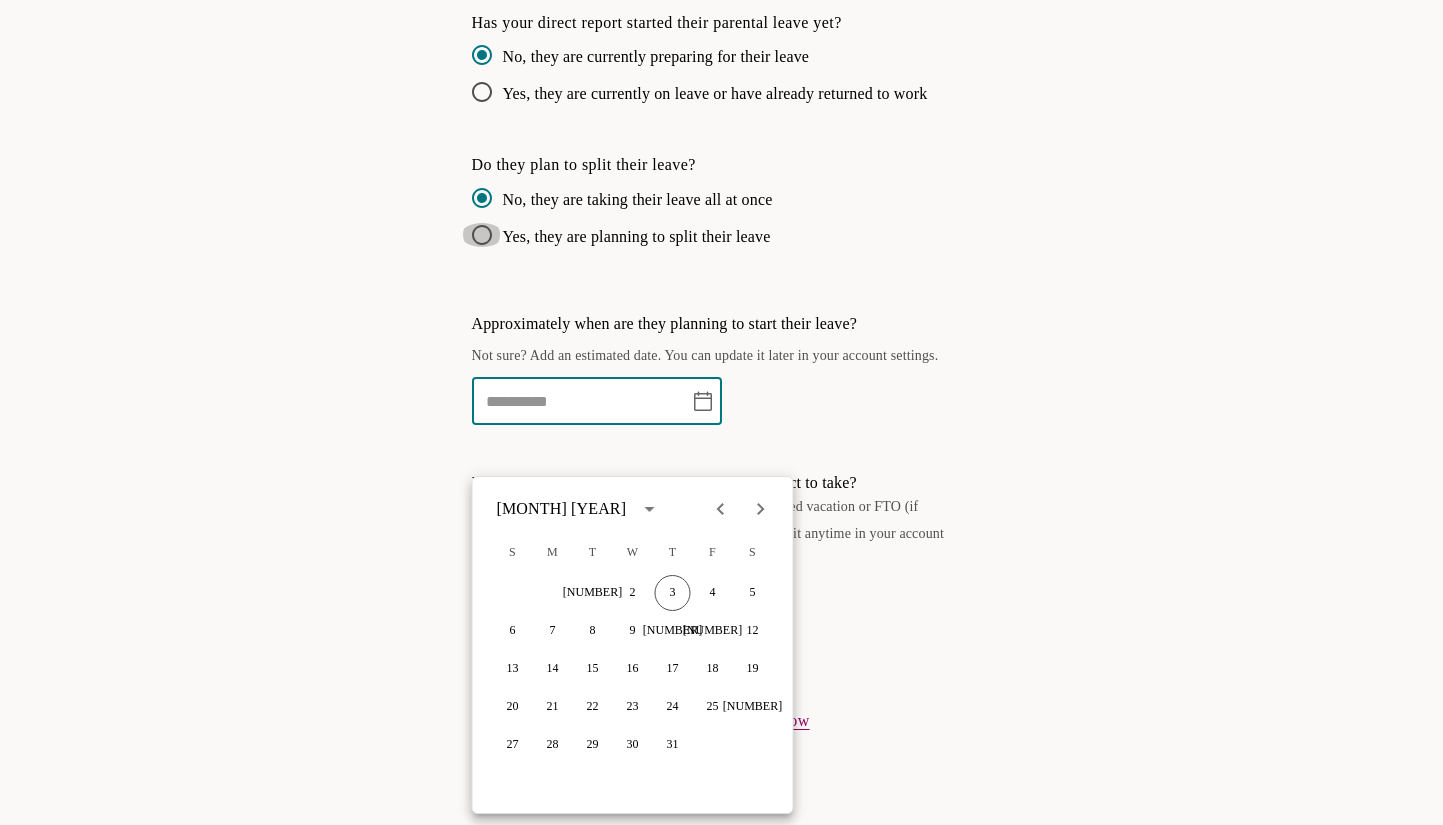 scroll, scrollTop: 4, scrollLeft: 0, axis: vertical 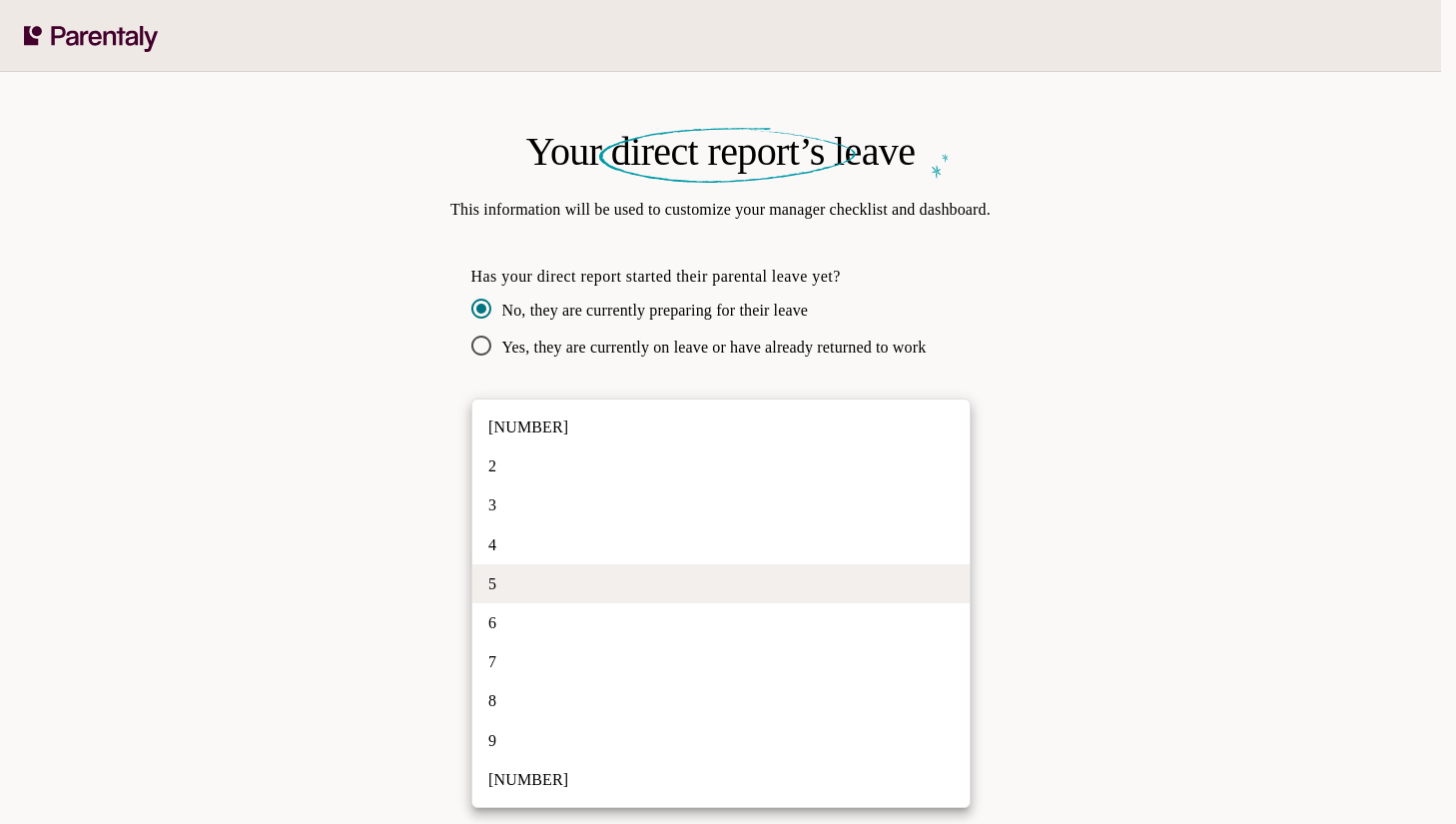 click on "Your direct report’s leave This information will be used to customize your manager checklist and dashboard. Has your direct report started their parental leave yet? No, they are currently preparing for their leave Yes, they are currently on leave or have already returned to work Do they plan to split their leave? No, they are taking their leave all at once Yes, they are planning to split their leave How many leaves are they planning to take? Select... ​ Not sure yet? Skip for now Finish
1 2 3 4 5 6 7 8 9 10" at bounding box center [728, 412] 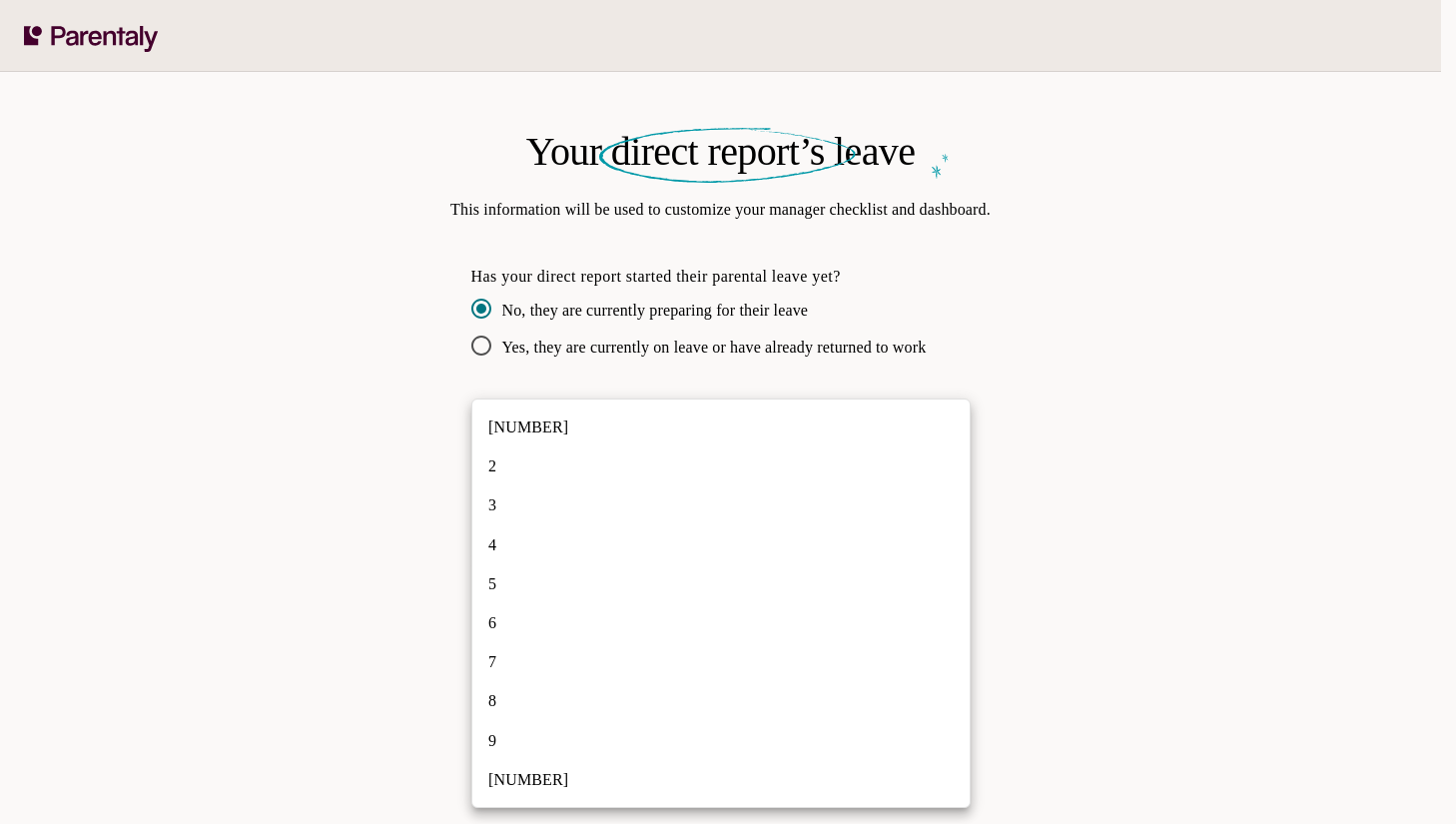 click at bounding box center [728, 412] 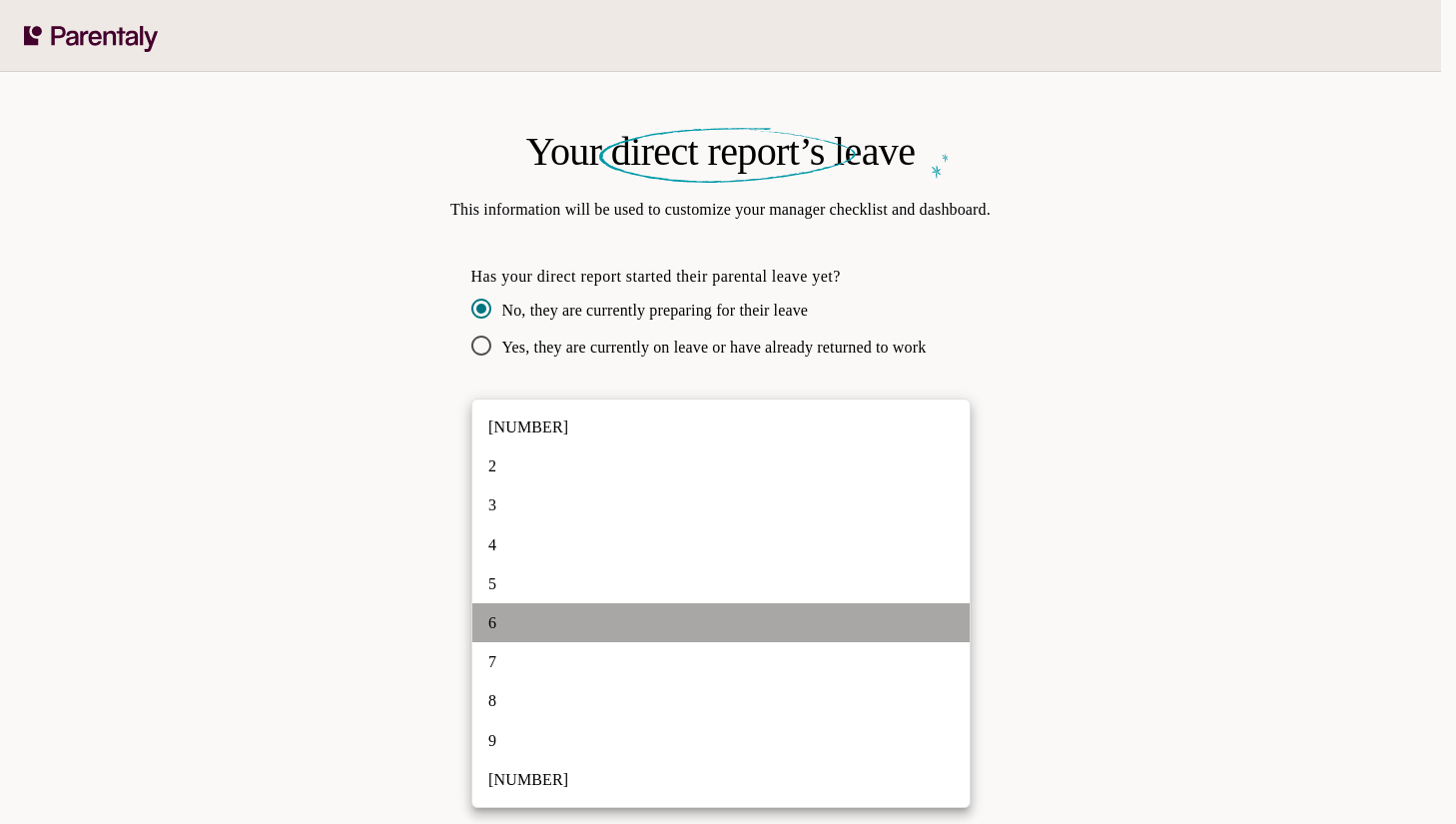 click on "6" at bounding box center (721, 622) 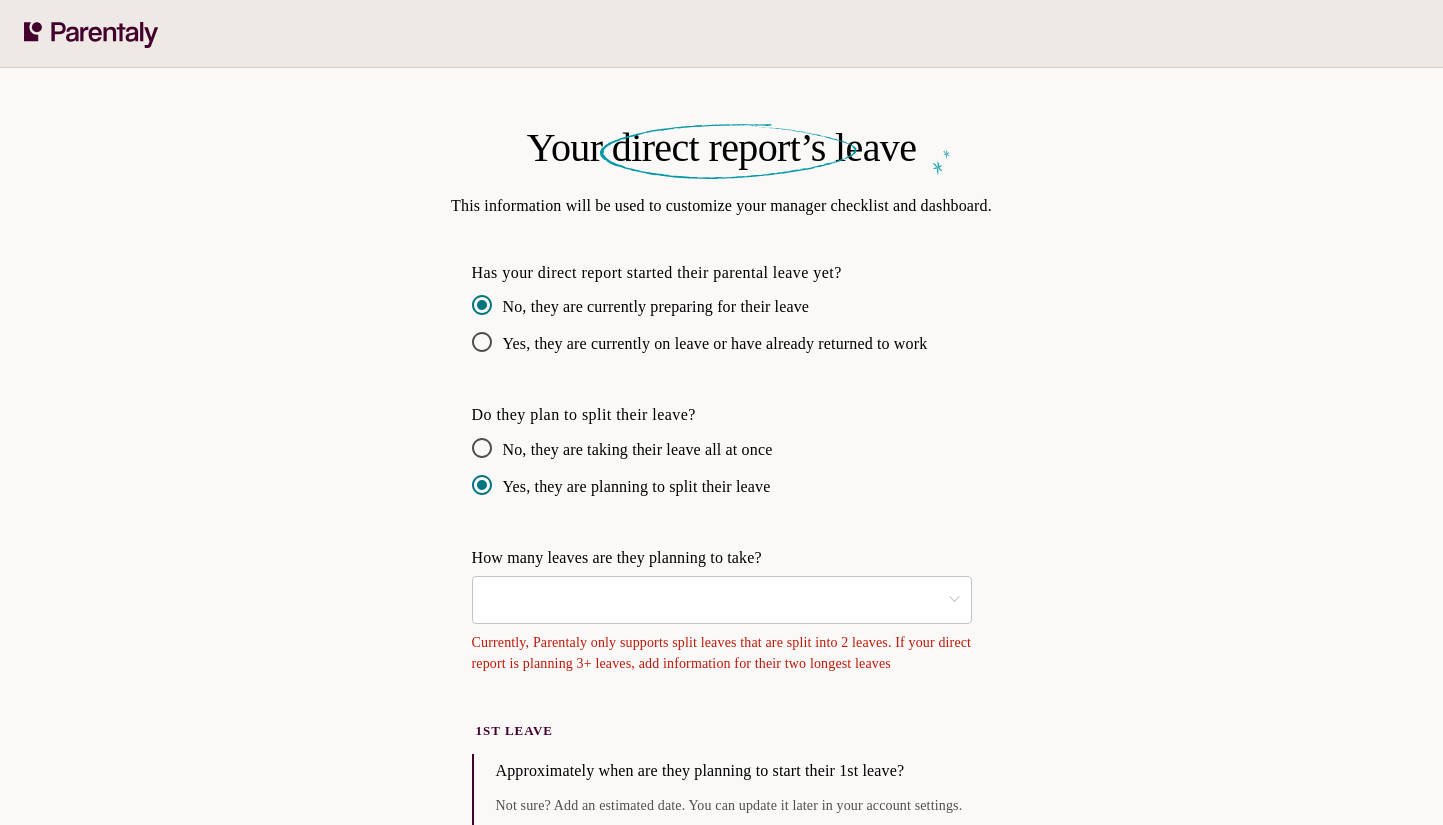 click on "​ * ​" at bounding box center (722, 596) 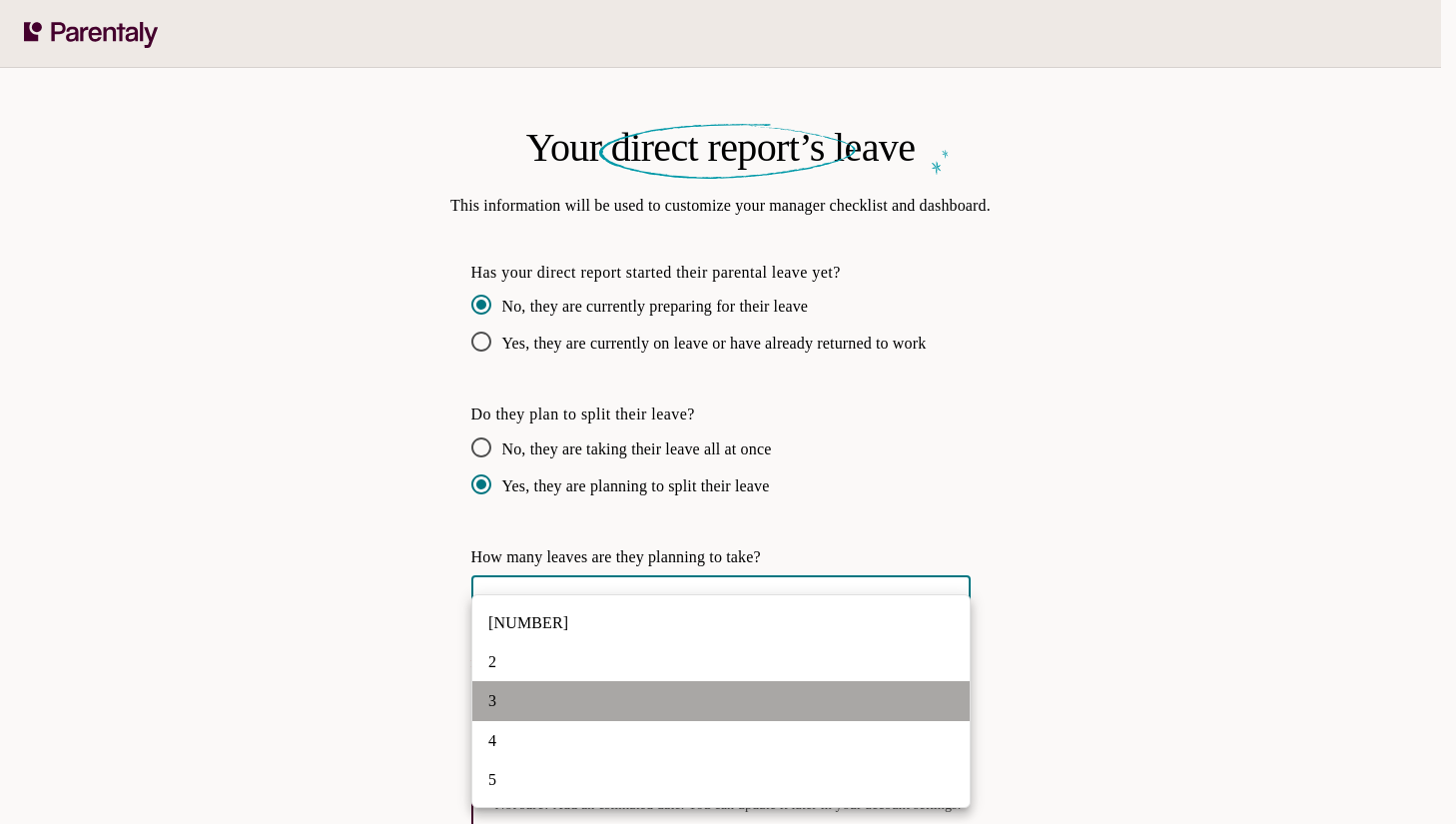 click on "3" at bounding box center (721, 700) 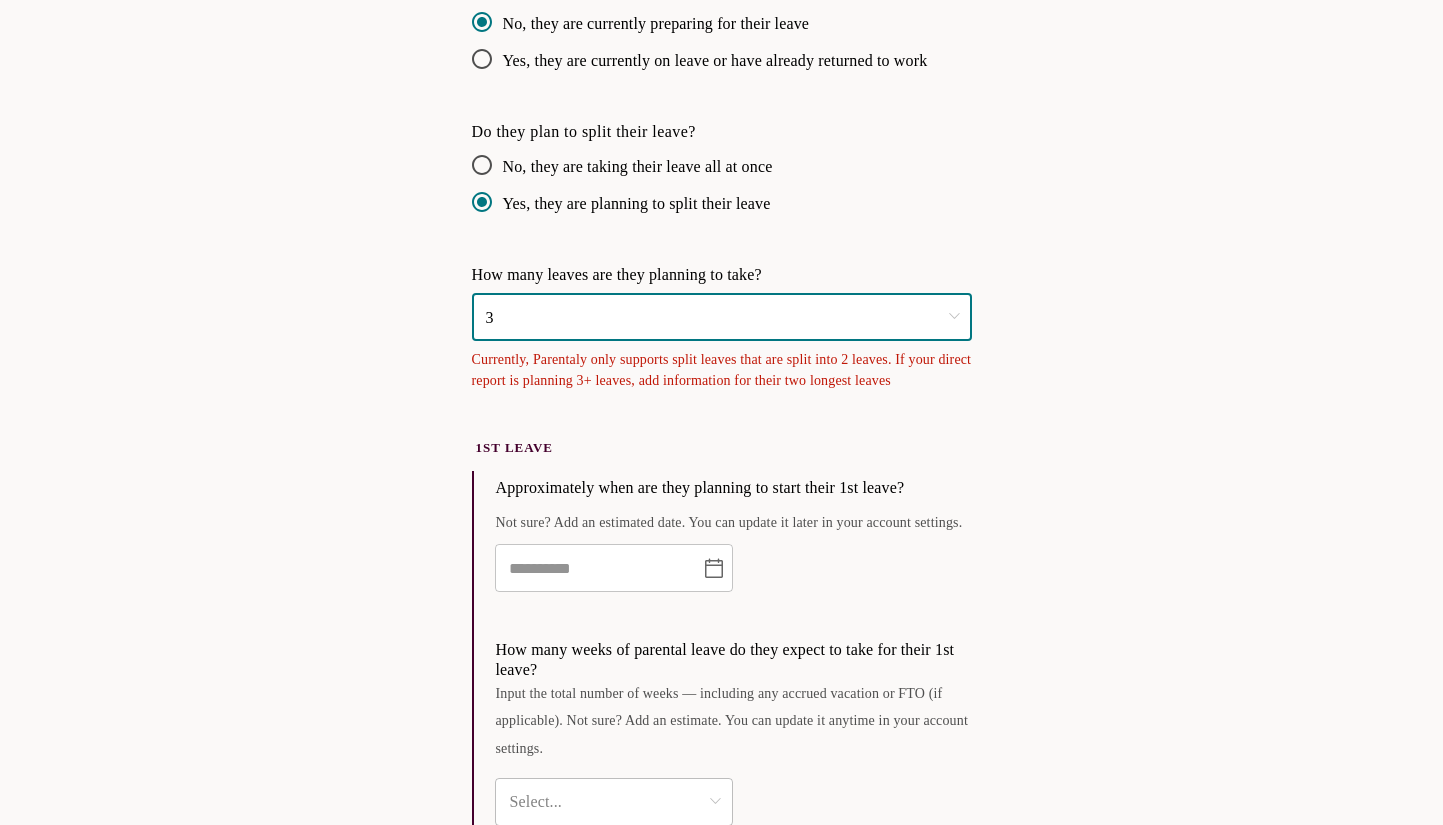 scroll, scrollTop: 307, scrollLeft: 0, axis: vertical 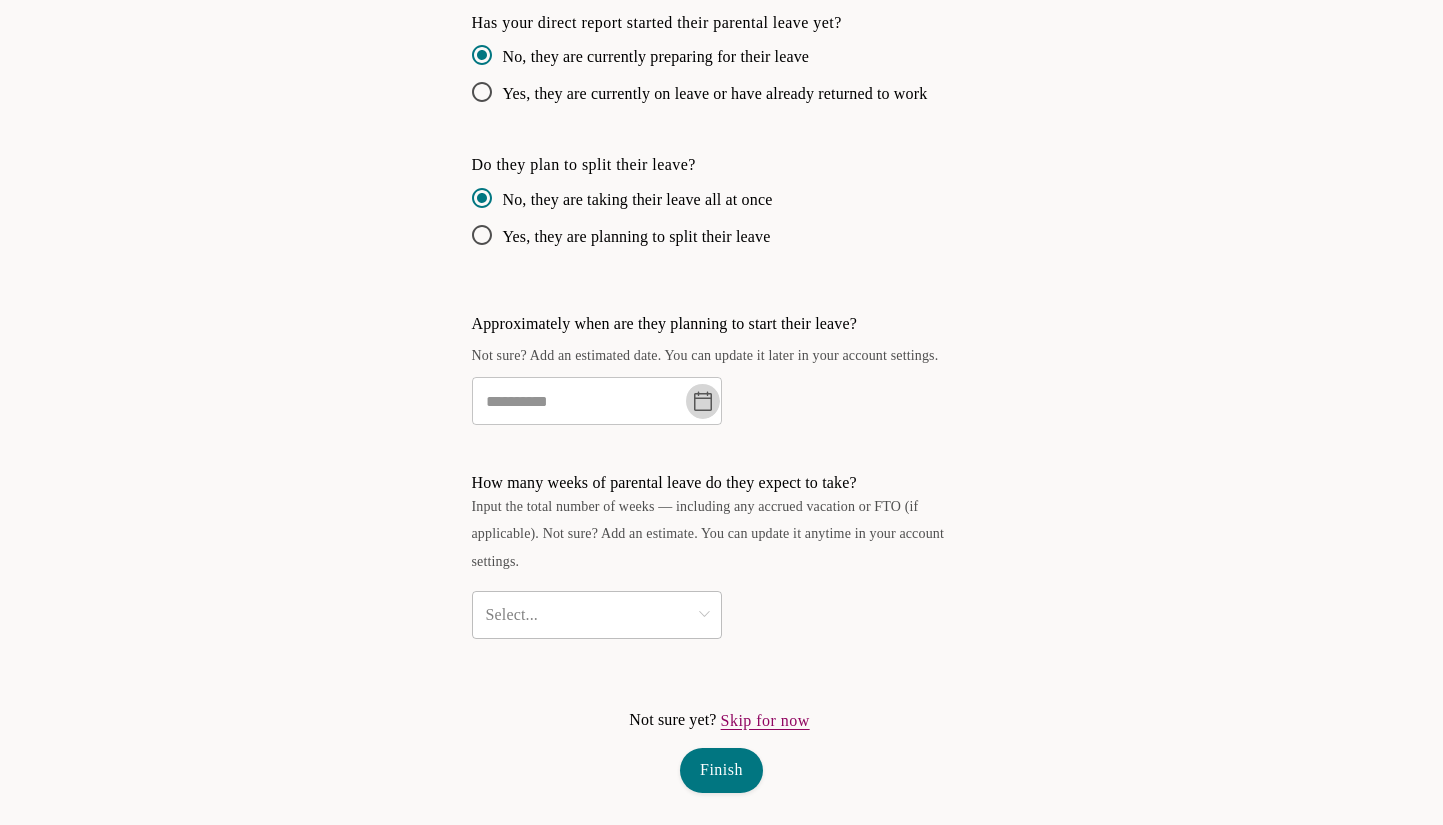 click at bounding box center (703, 401) 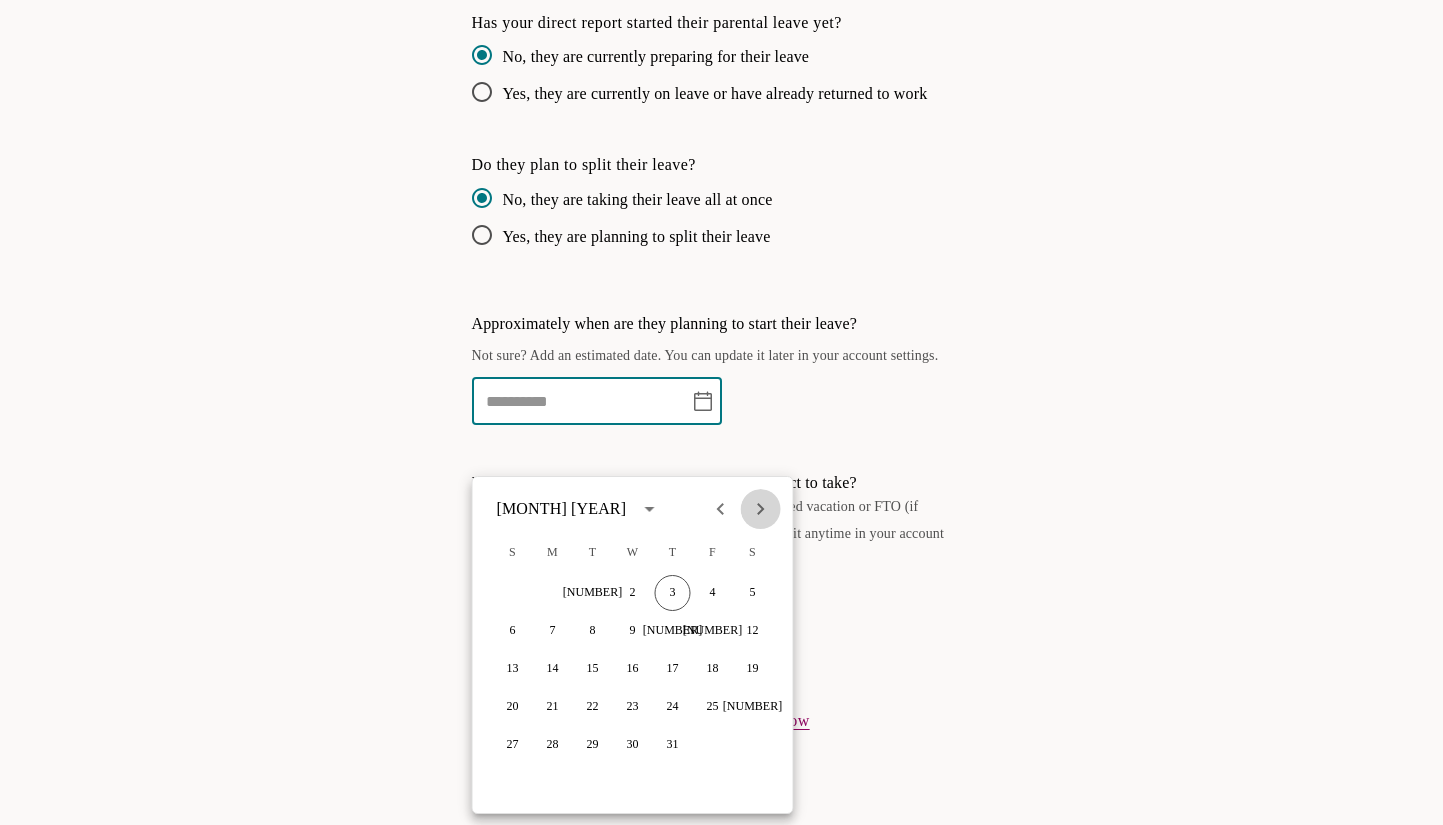 click at bounding box center (761, 509) 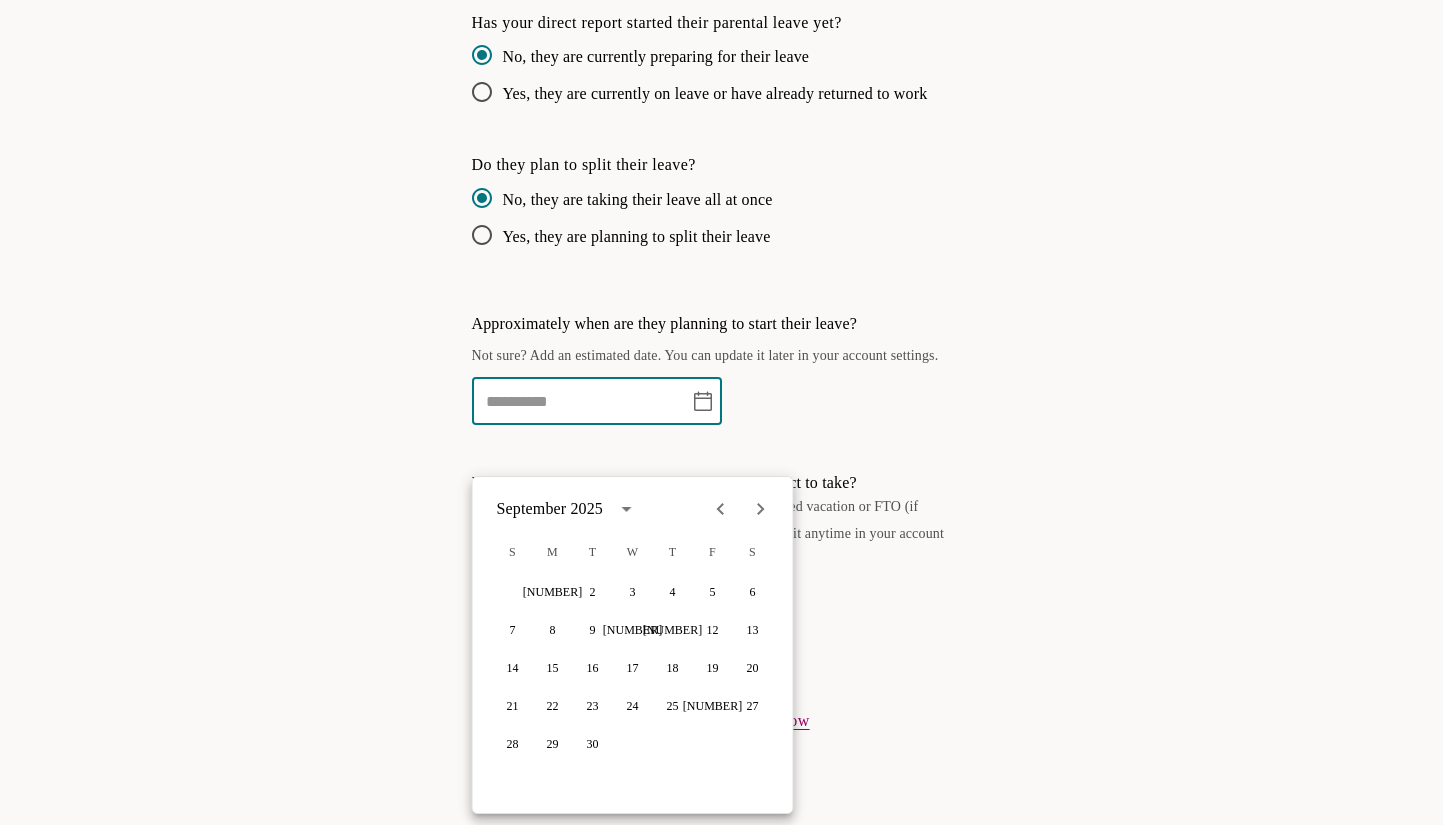click at bounding box center (761, 509) 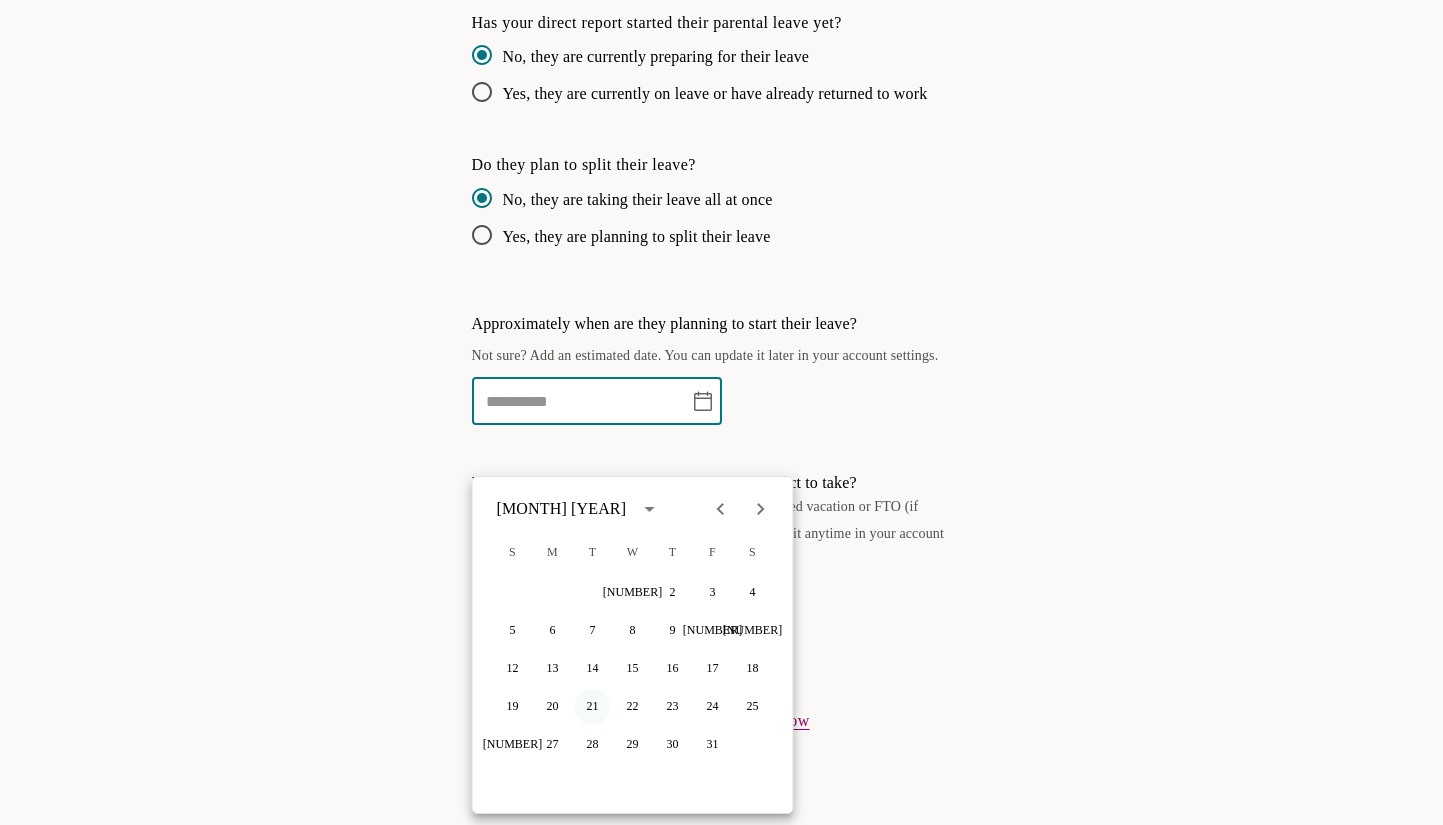 click on "21" at bounding box center (593, 631) 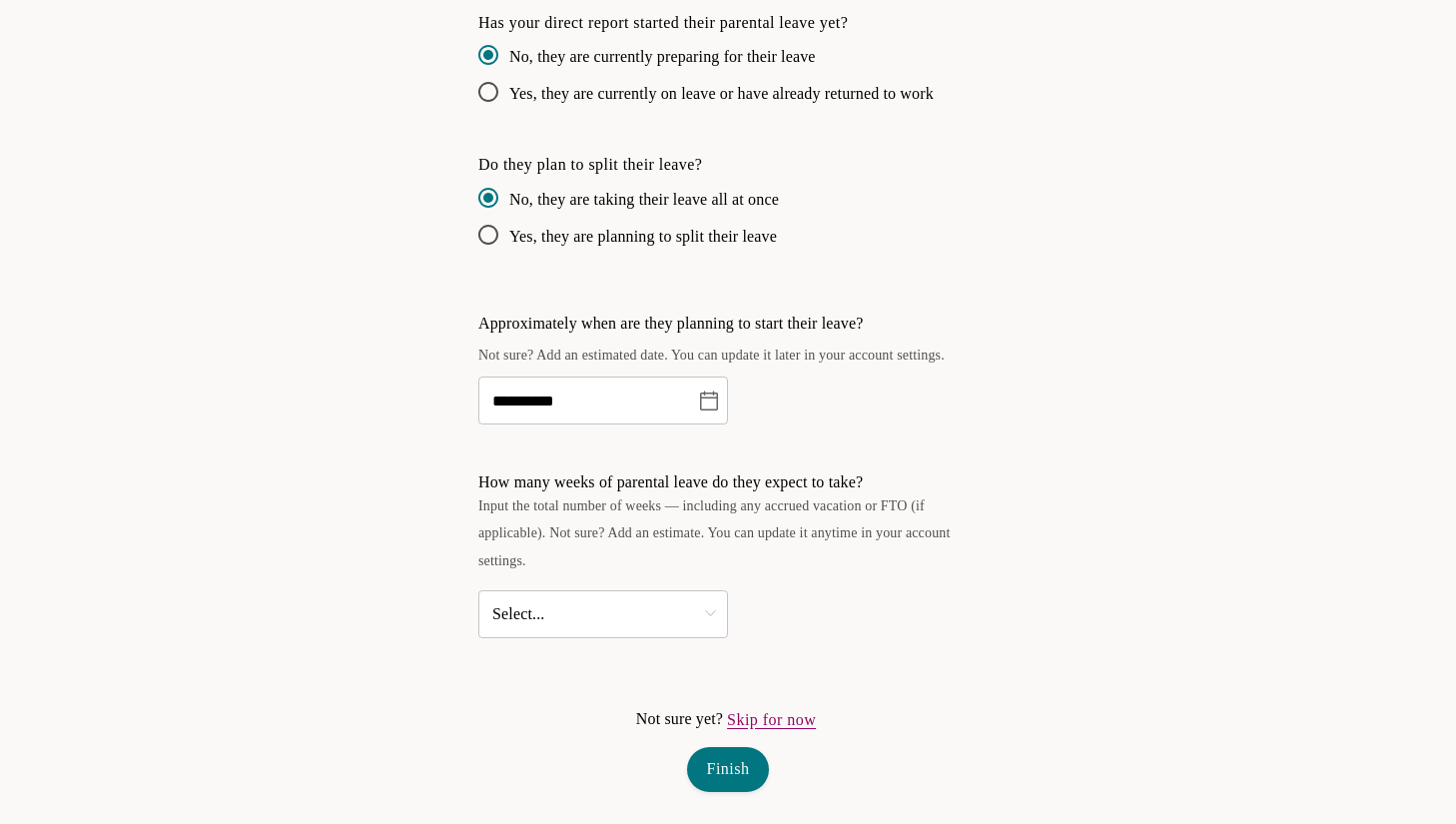 click on "**********" at bounding box center [728, 285] 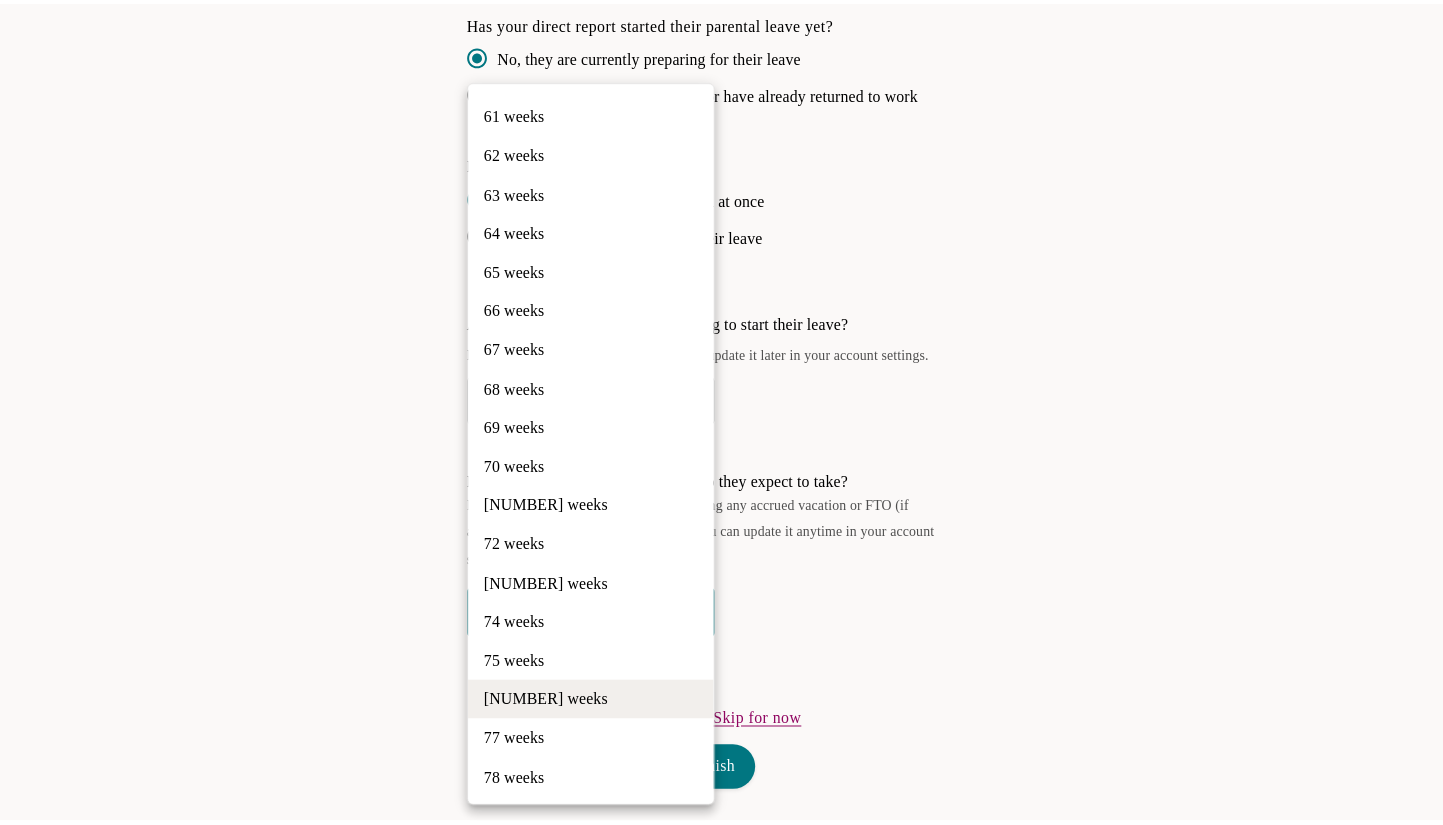 scroll, scrollTop: 2347, scrollLeft: 0, axis: vertical 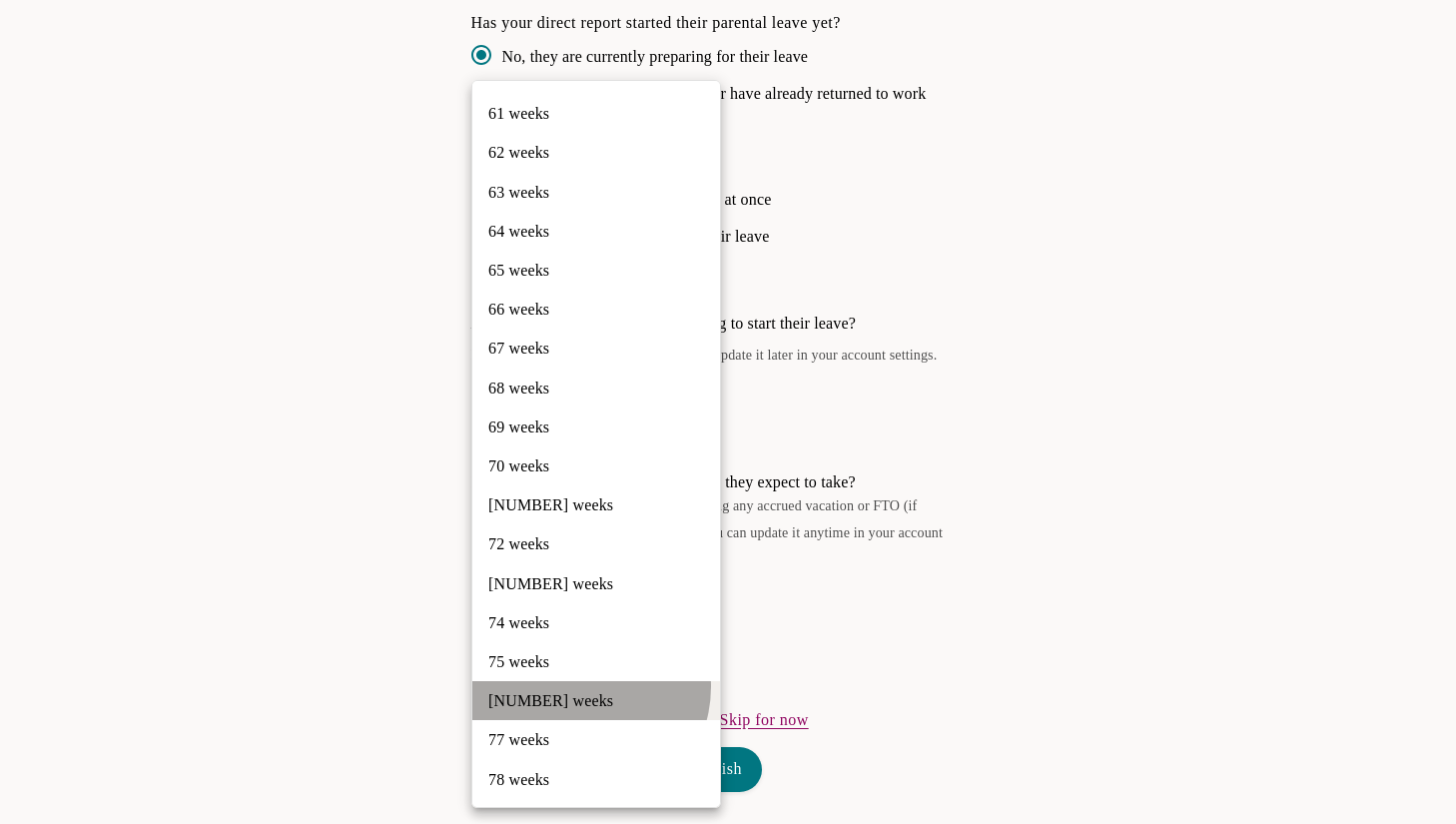 click on "[NUMBER] weeks" at bounding box center (596, 700) 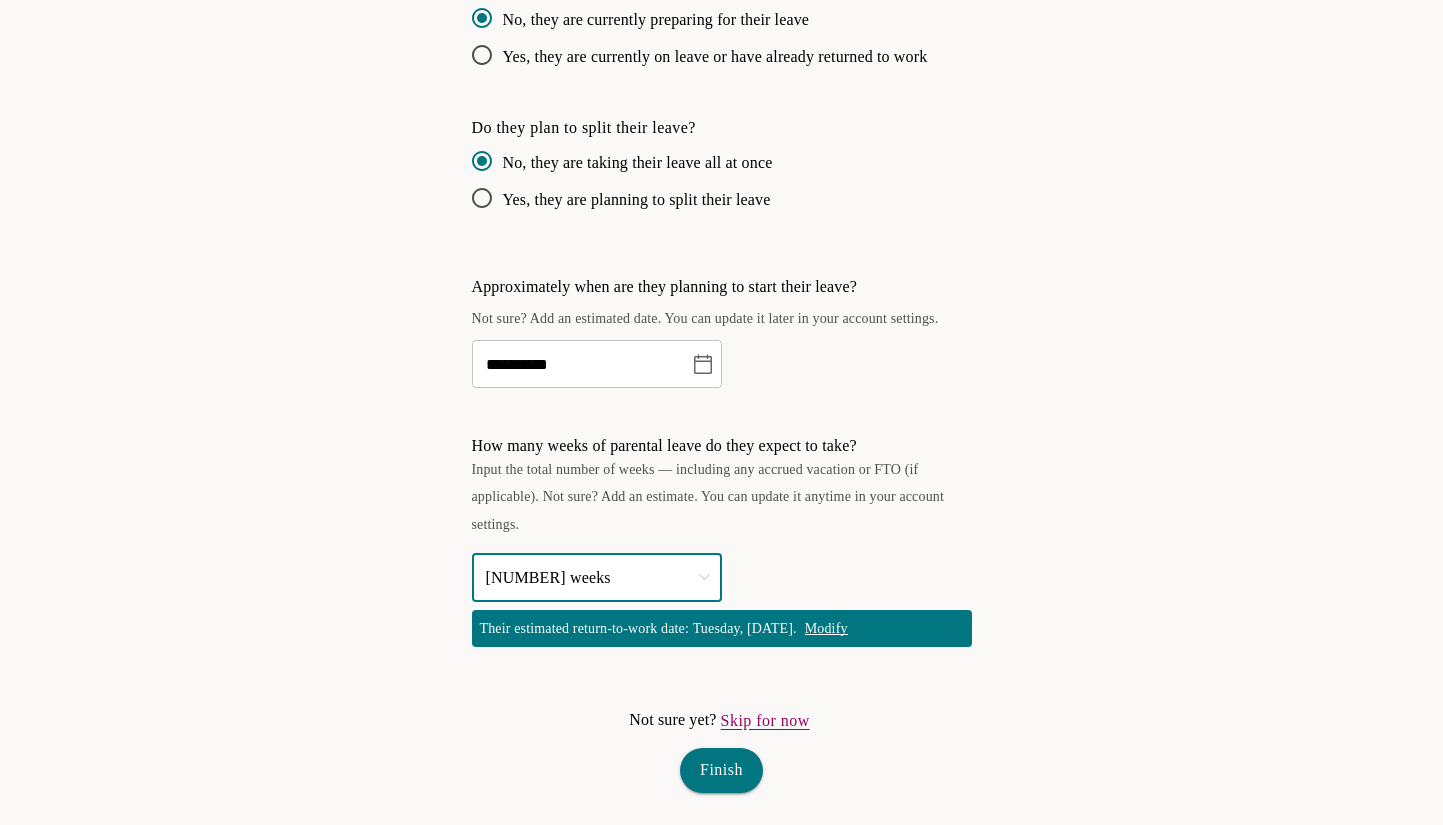click on "Finish" at bounding box center (721, 770) 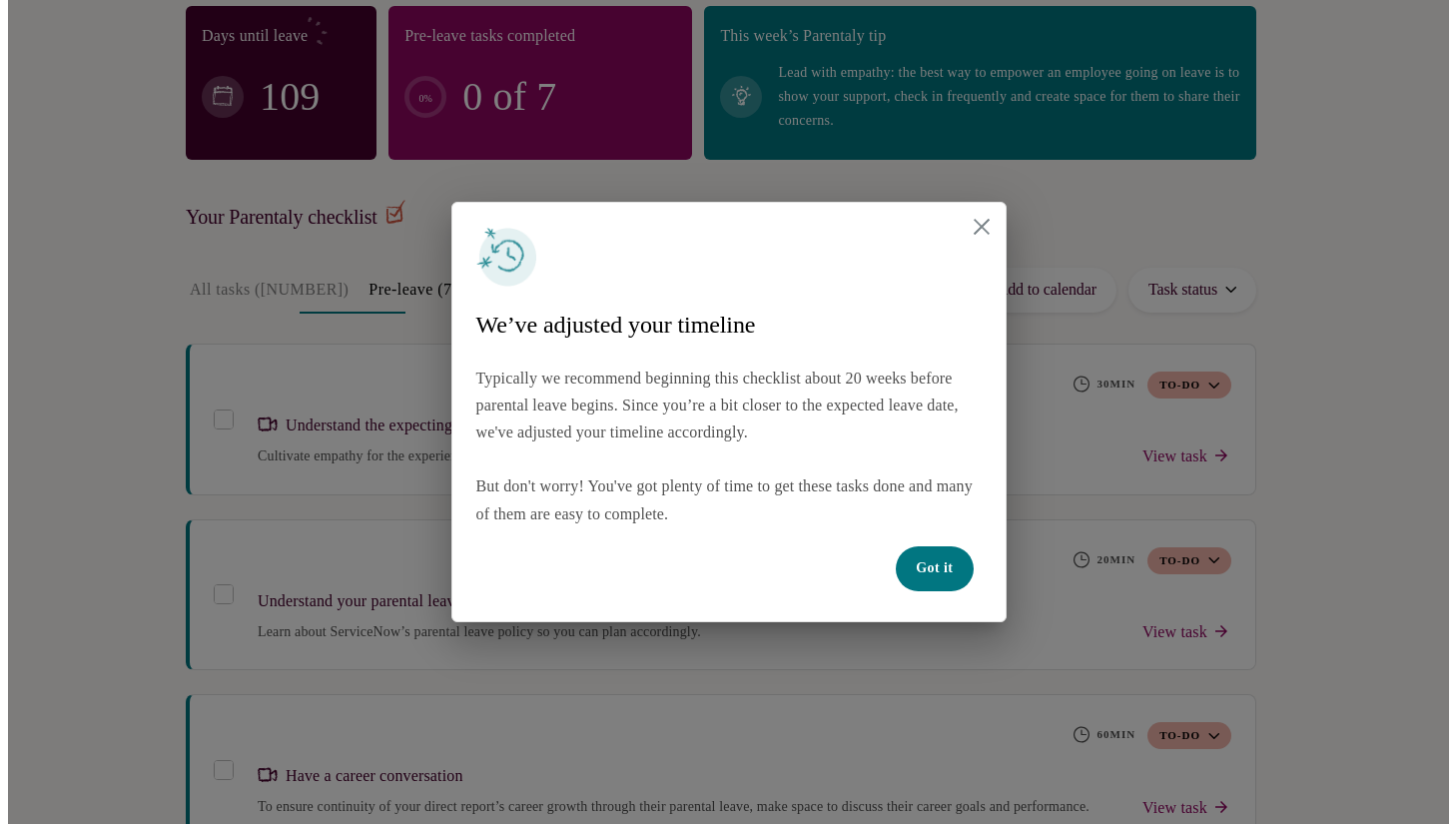 scroll, scrollTop: 318, scrollLeft: 0, axis: vertical 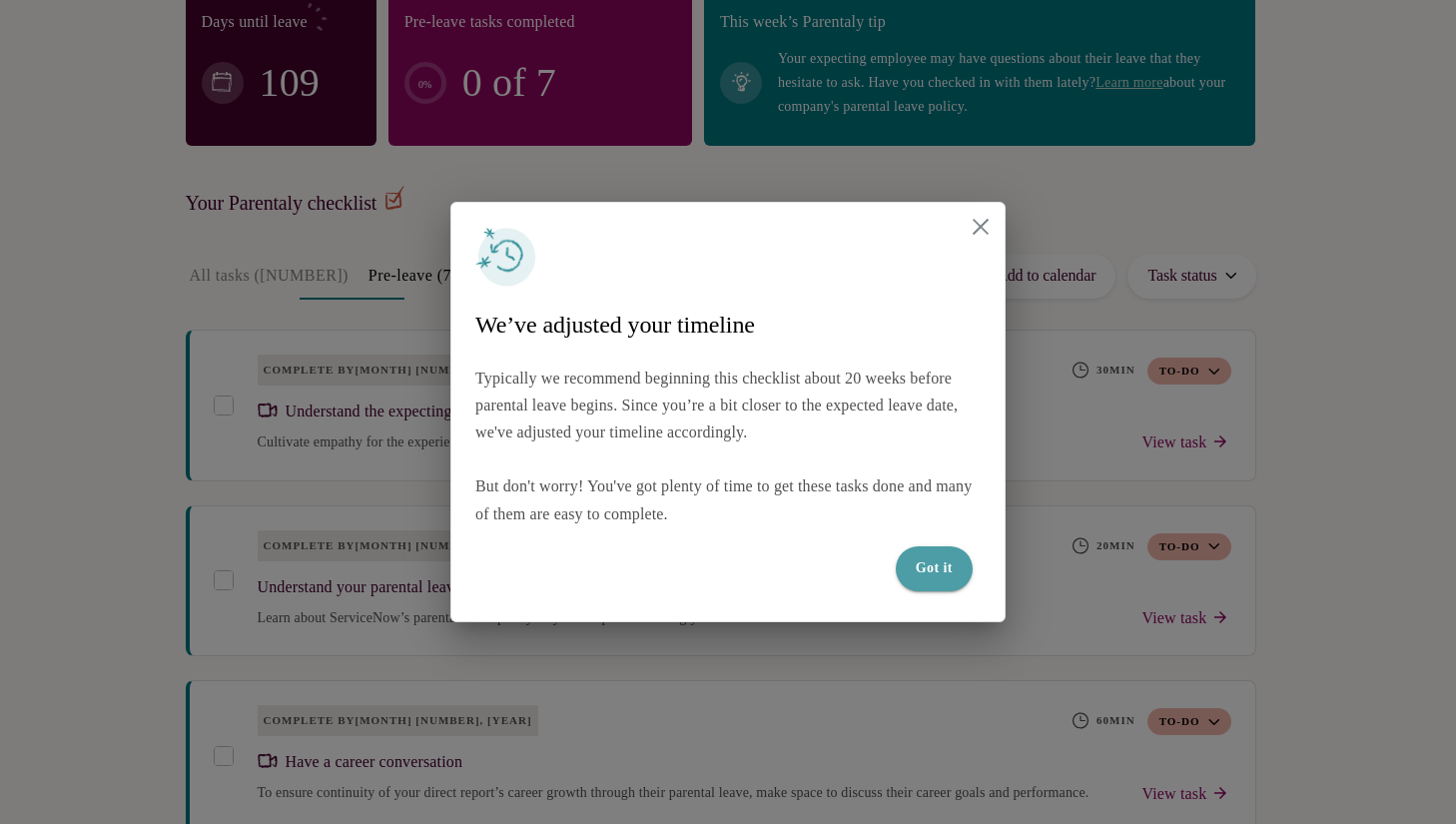 click on "Got it" at bounding box center (934, 568) 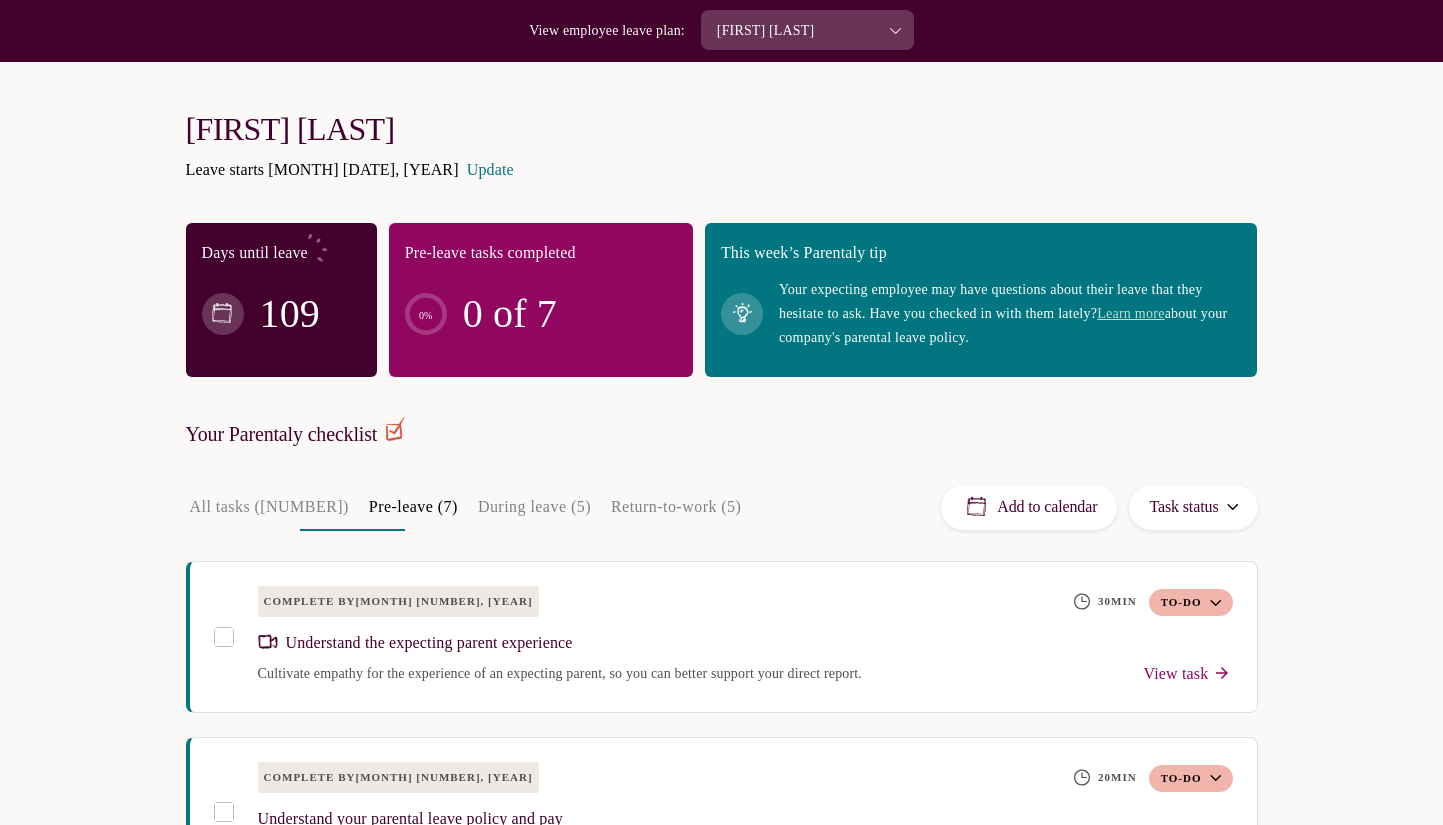 scroll, scrollTop: 0, scrollLeft: 0, axis: both 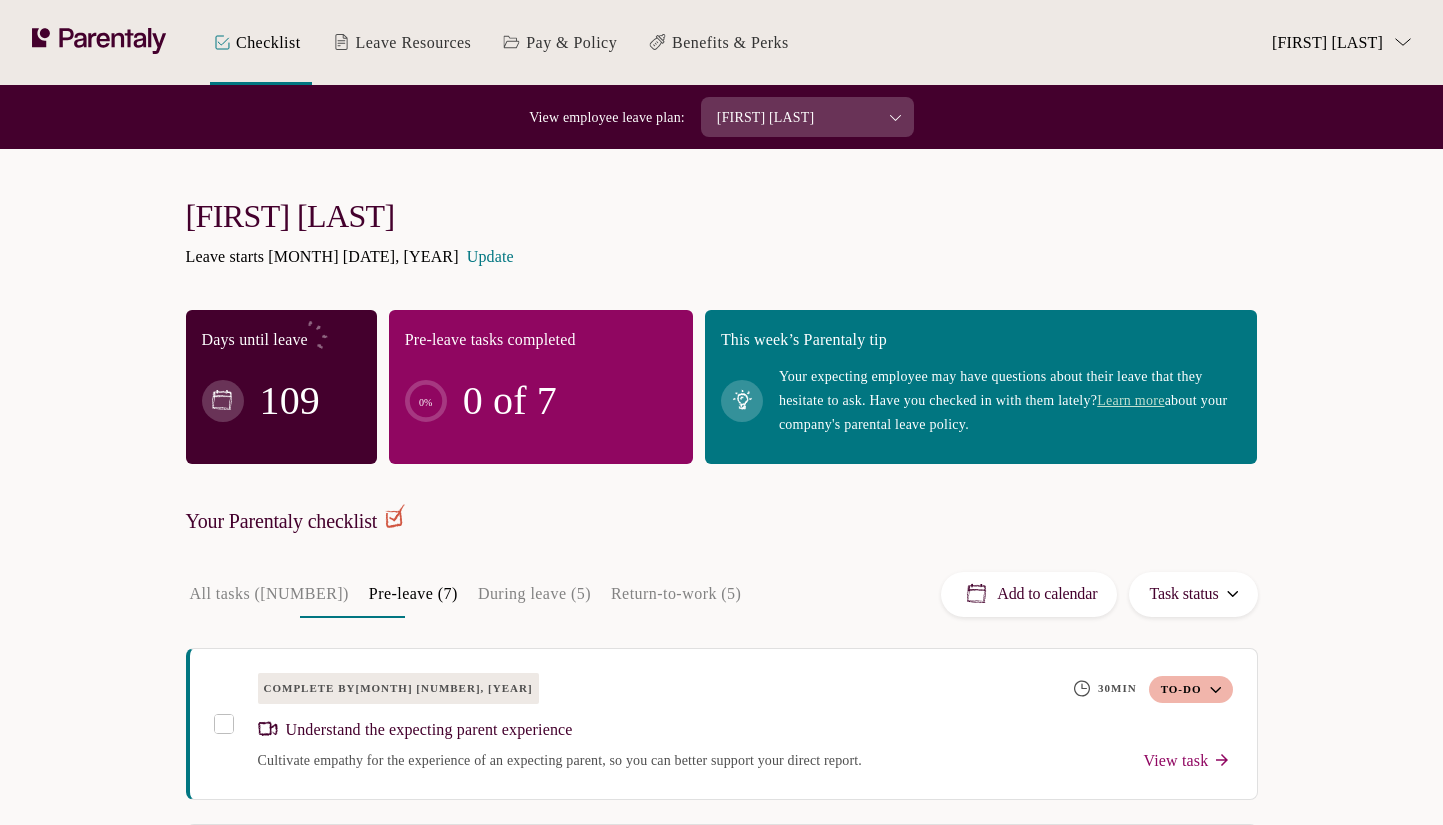 click on "[FIRST] [LAST]" at bounding box center [1333, 42] 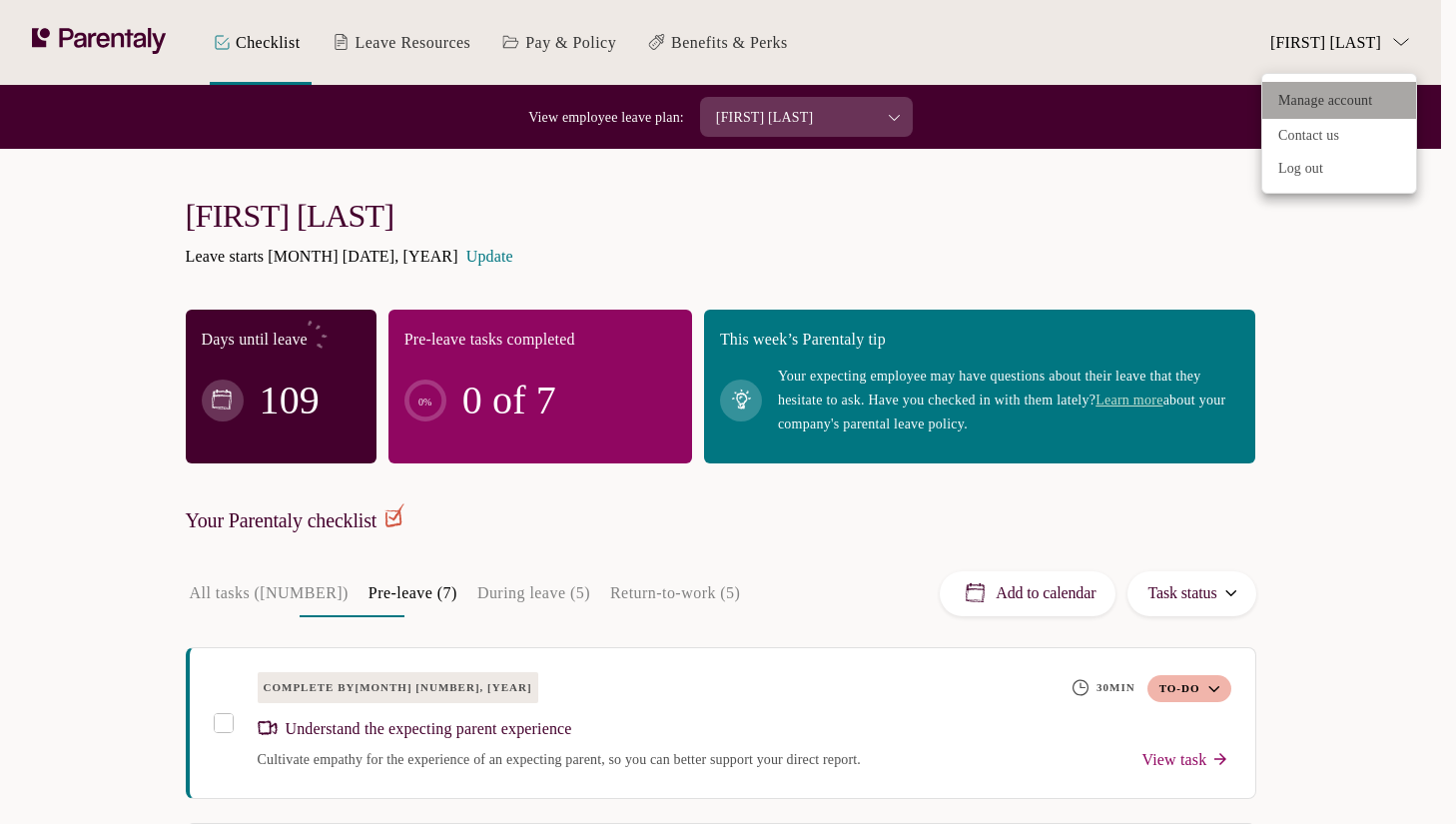 click on "Manage account" at bounding box center (1325, 100) 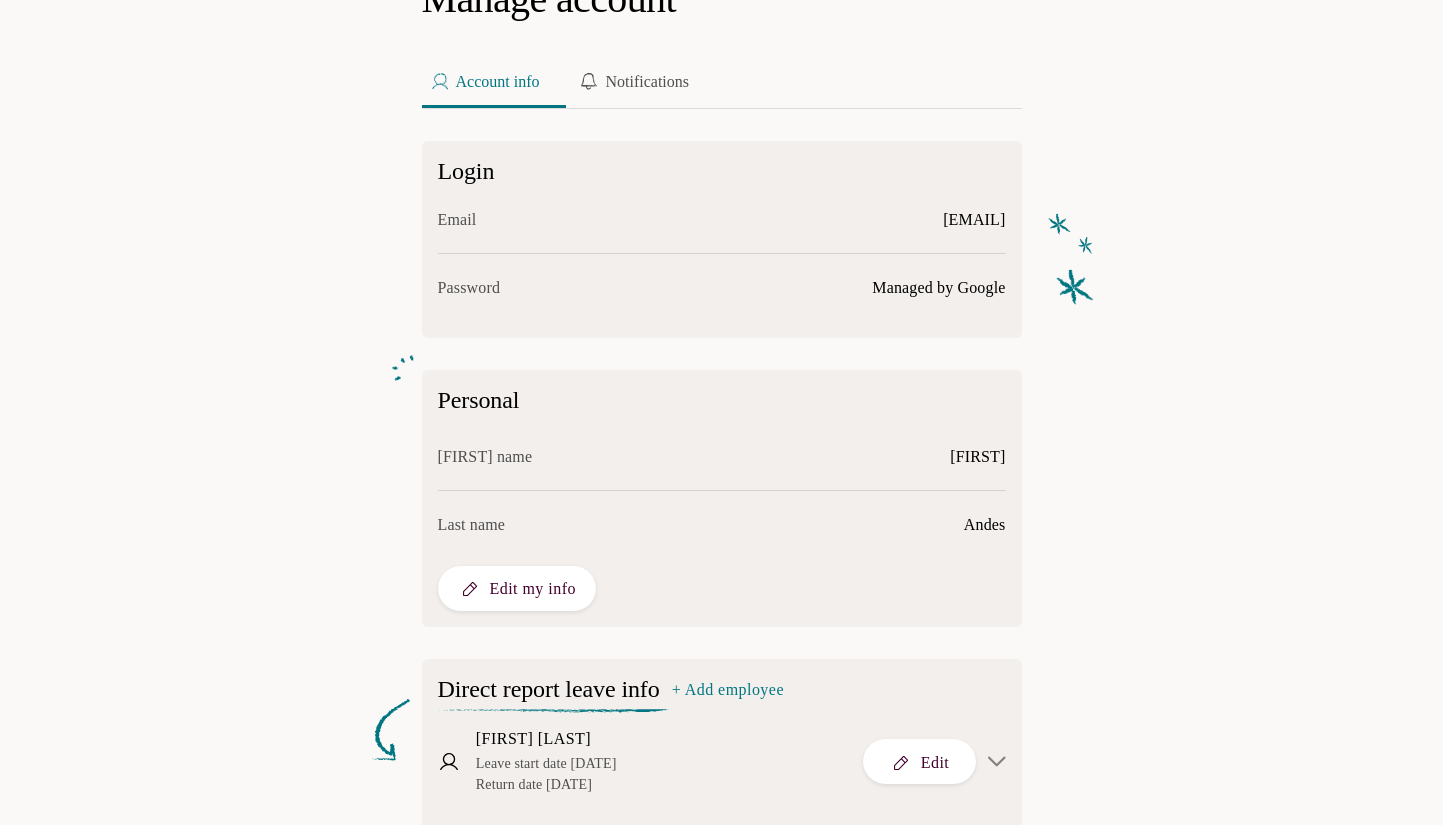 scroll, scrollTop: 199, scrollLeft: 0, axis: vertical 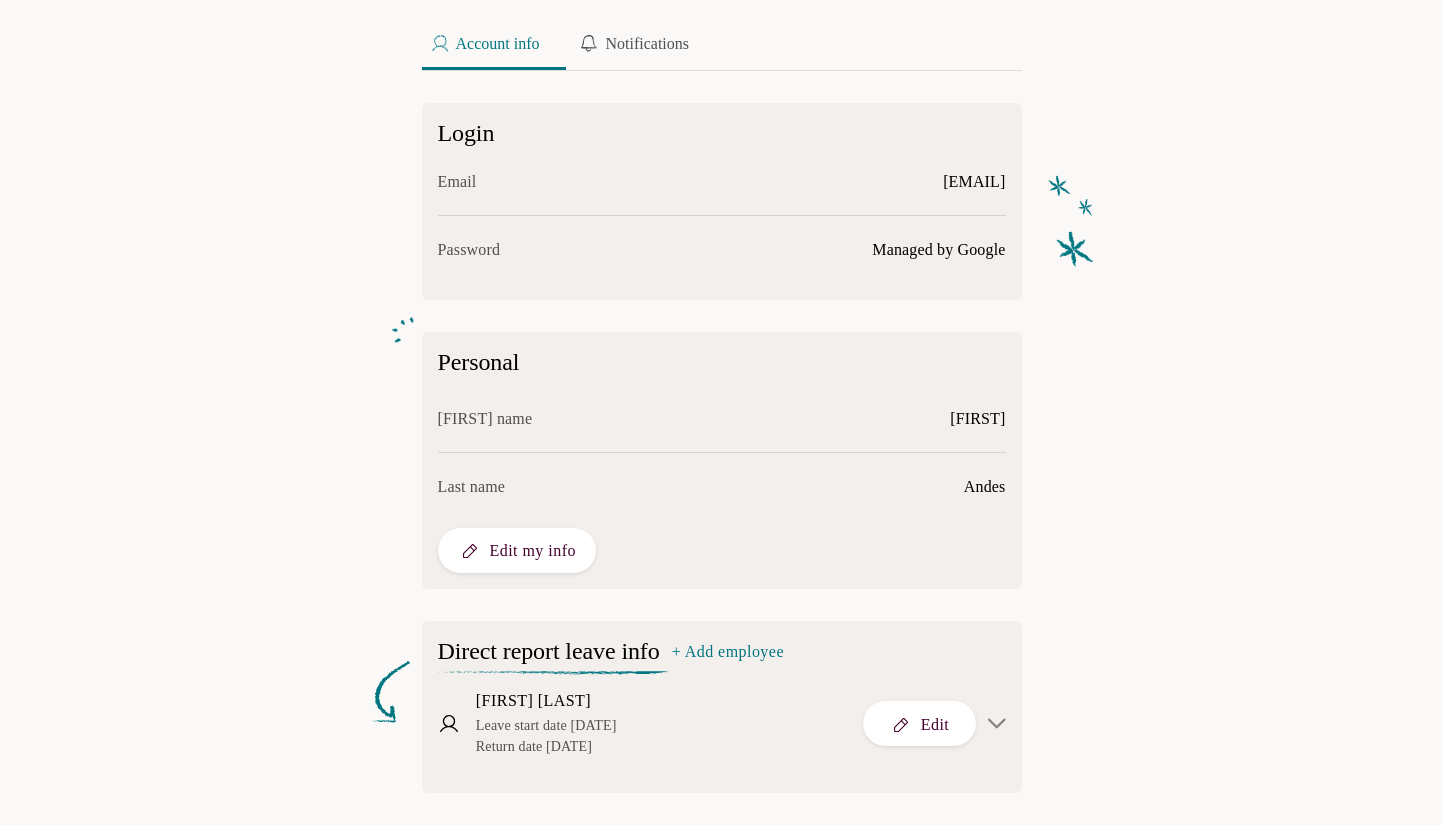 drag, startPoint x: 985, startPoint y: 735, endPoint x: 956, endPoint y: 711, distance: 37.64306 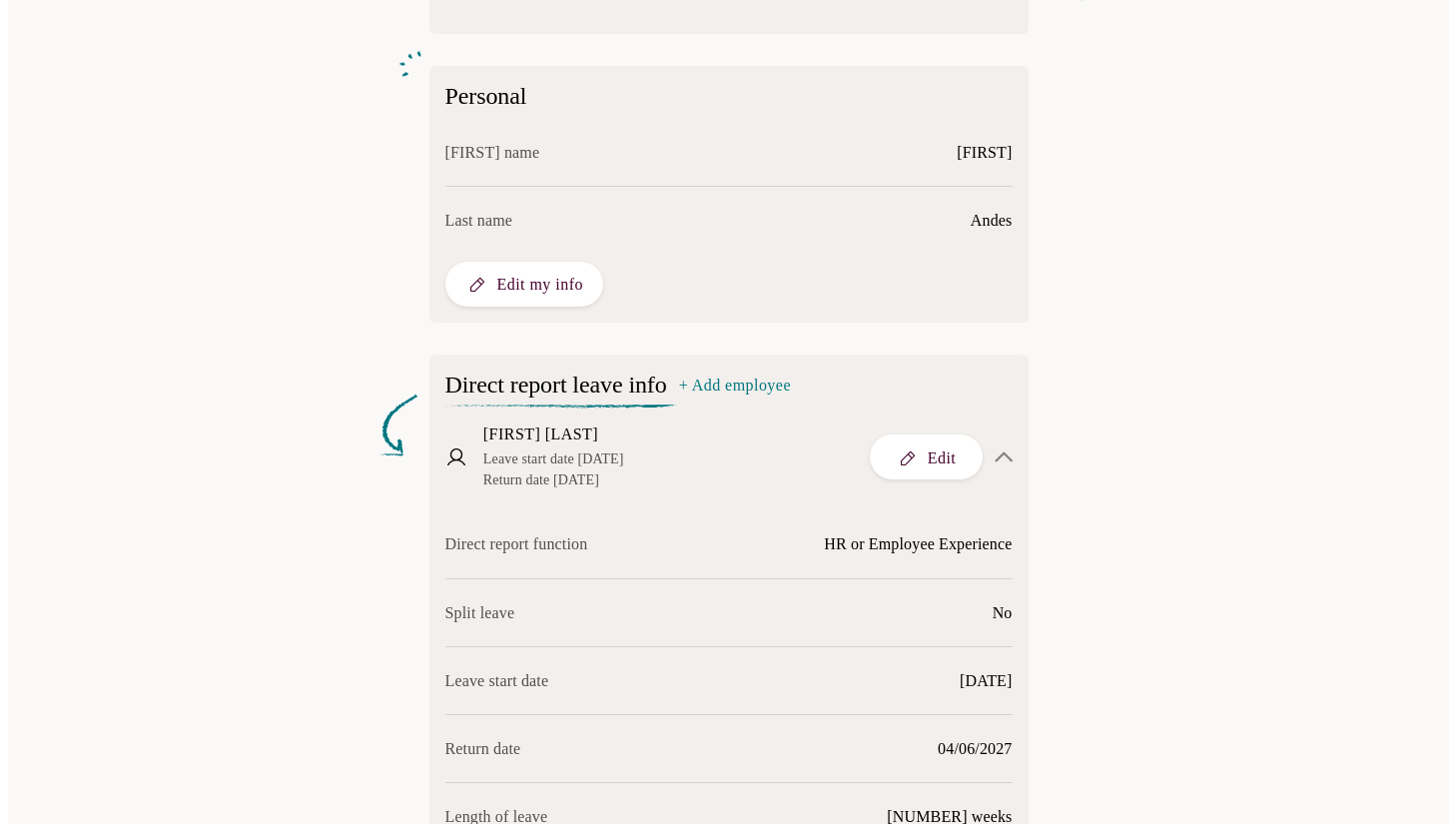 scroll, scrollTop: 599, scrollLeft: 0, axis: vertical 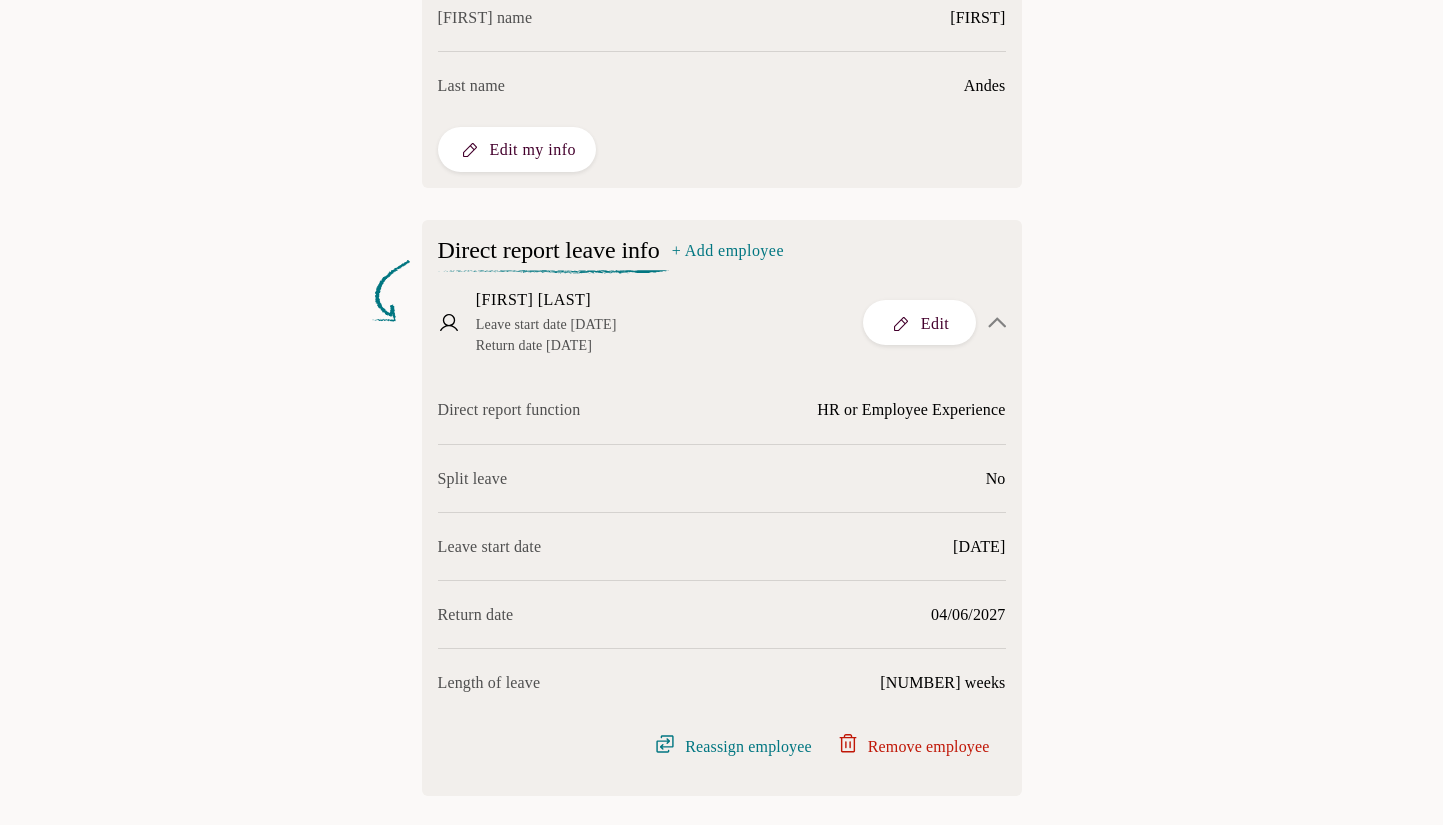 click on "Reassign employee" at bounding box center [740, 744] 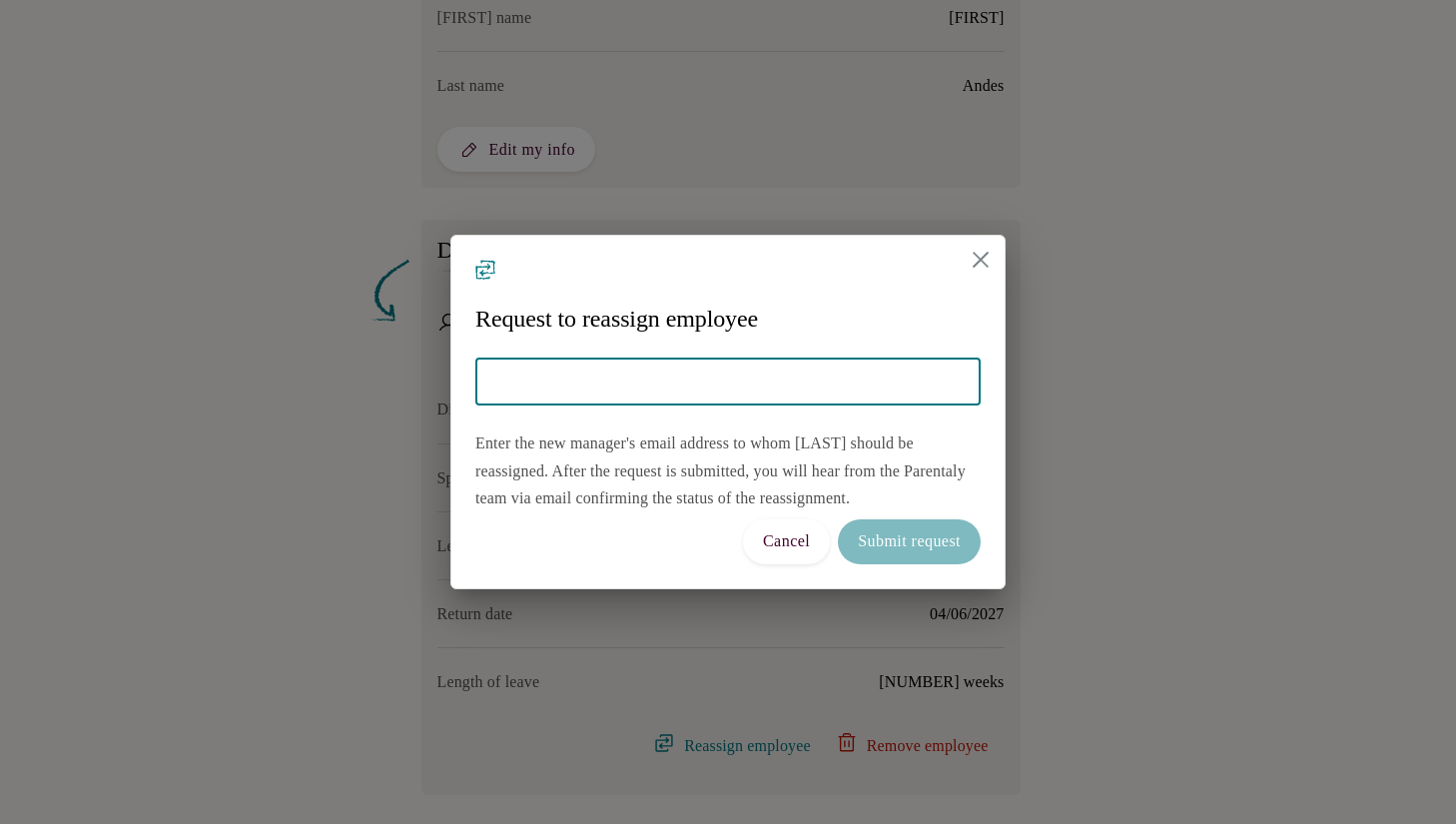 click at bounding box center (728, 382) 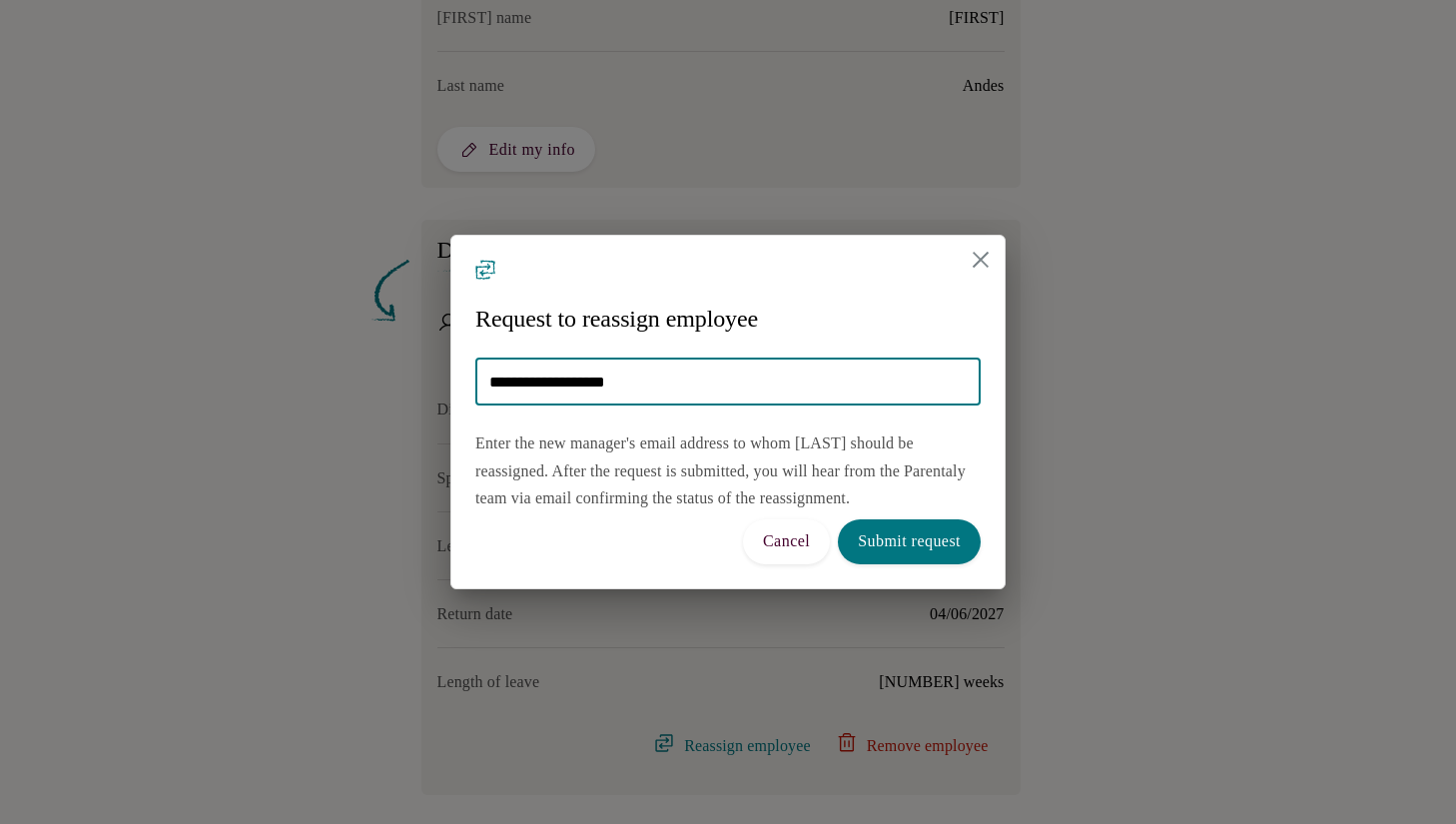 click on "**********" at bounding box center [728, 382] 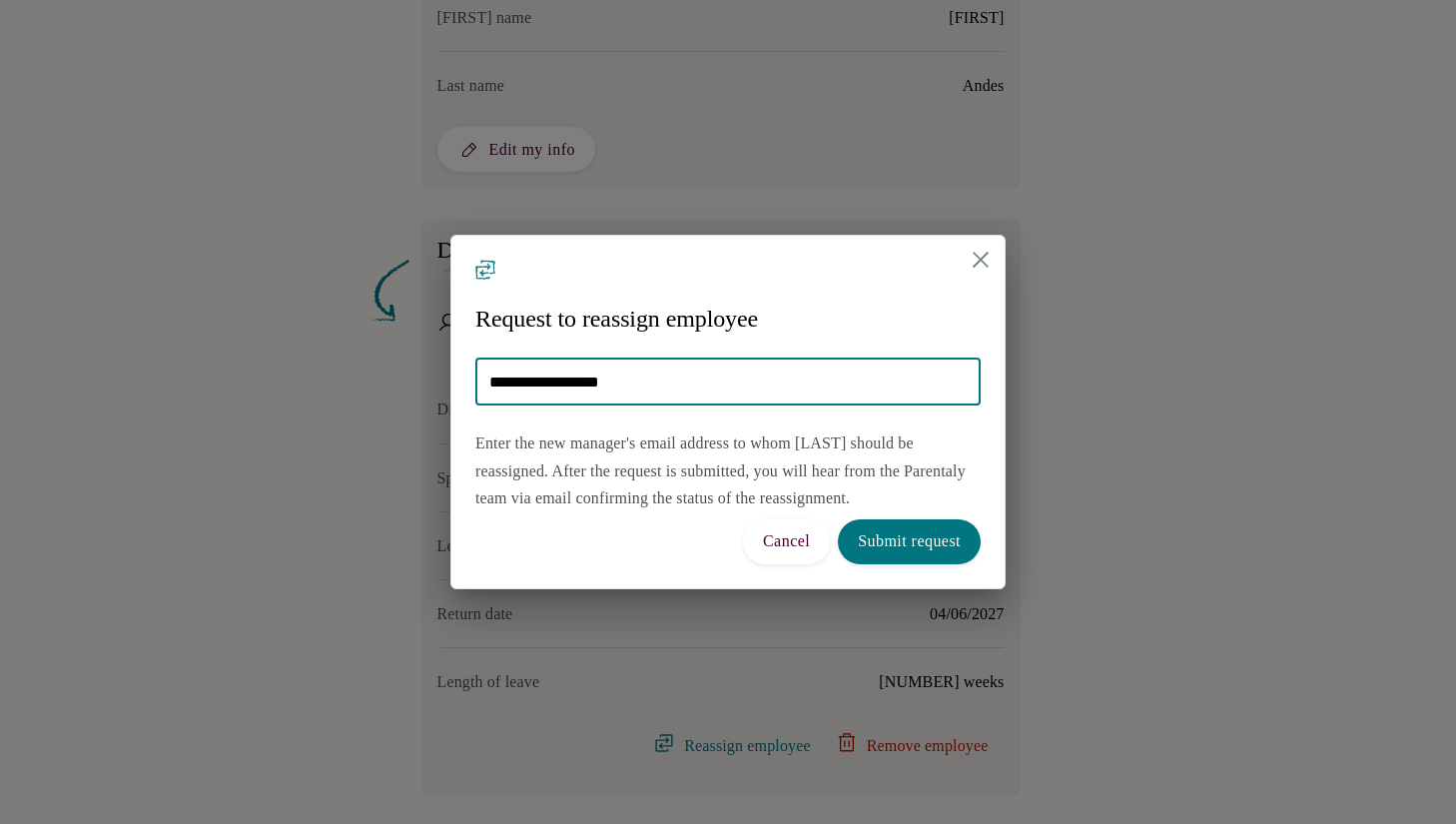 type on "**********" 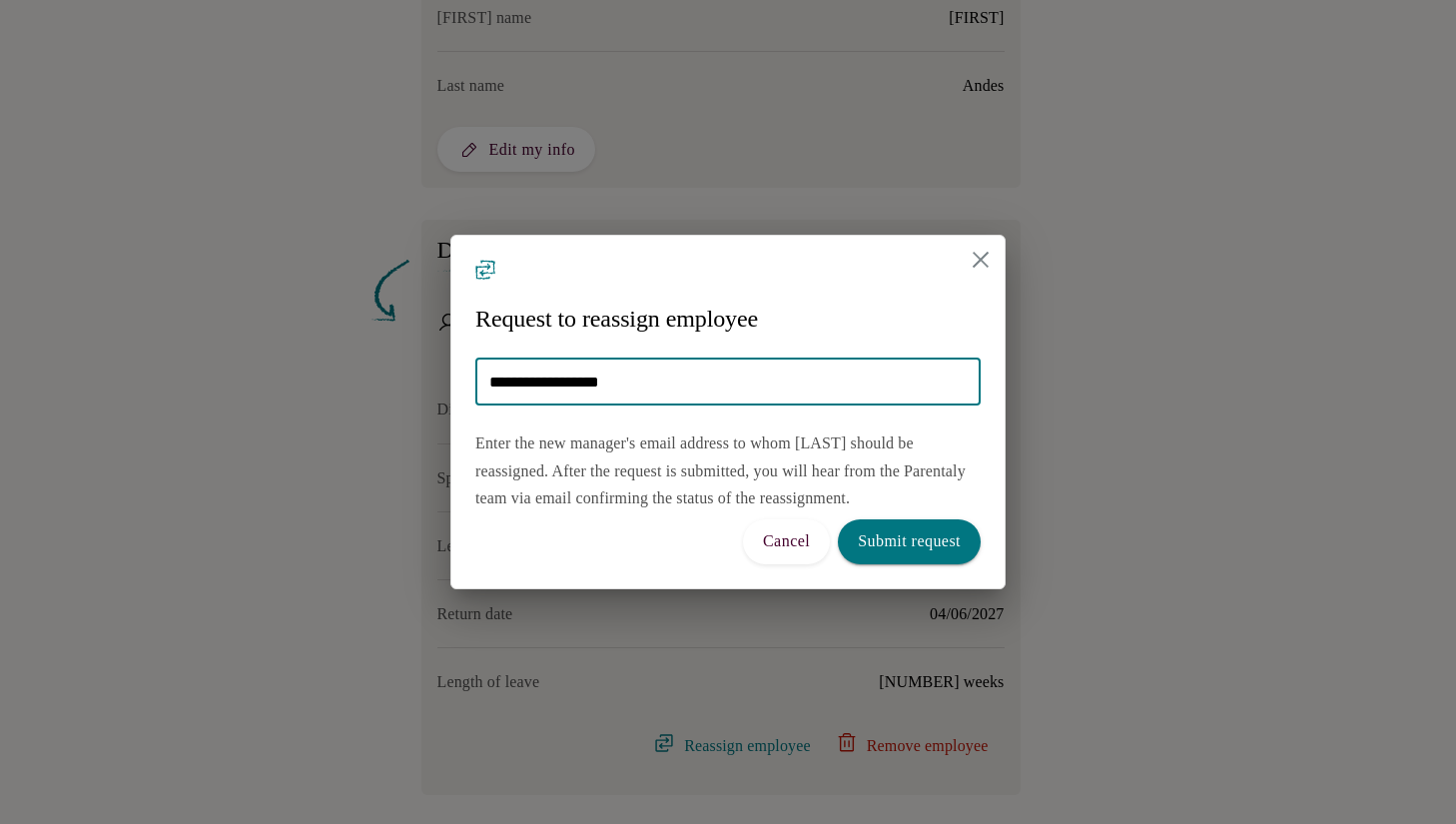 drag, startPoint x: 854, startPoint y: 539, endPoint x: 866, endPoint y: 537, distance: 12.165525 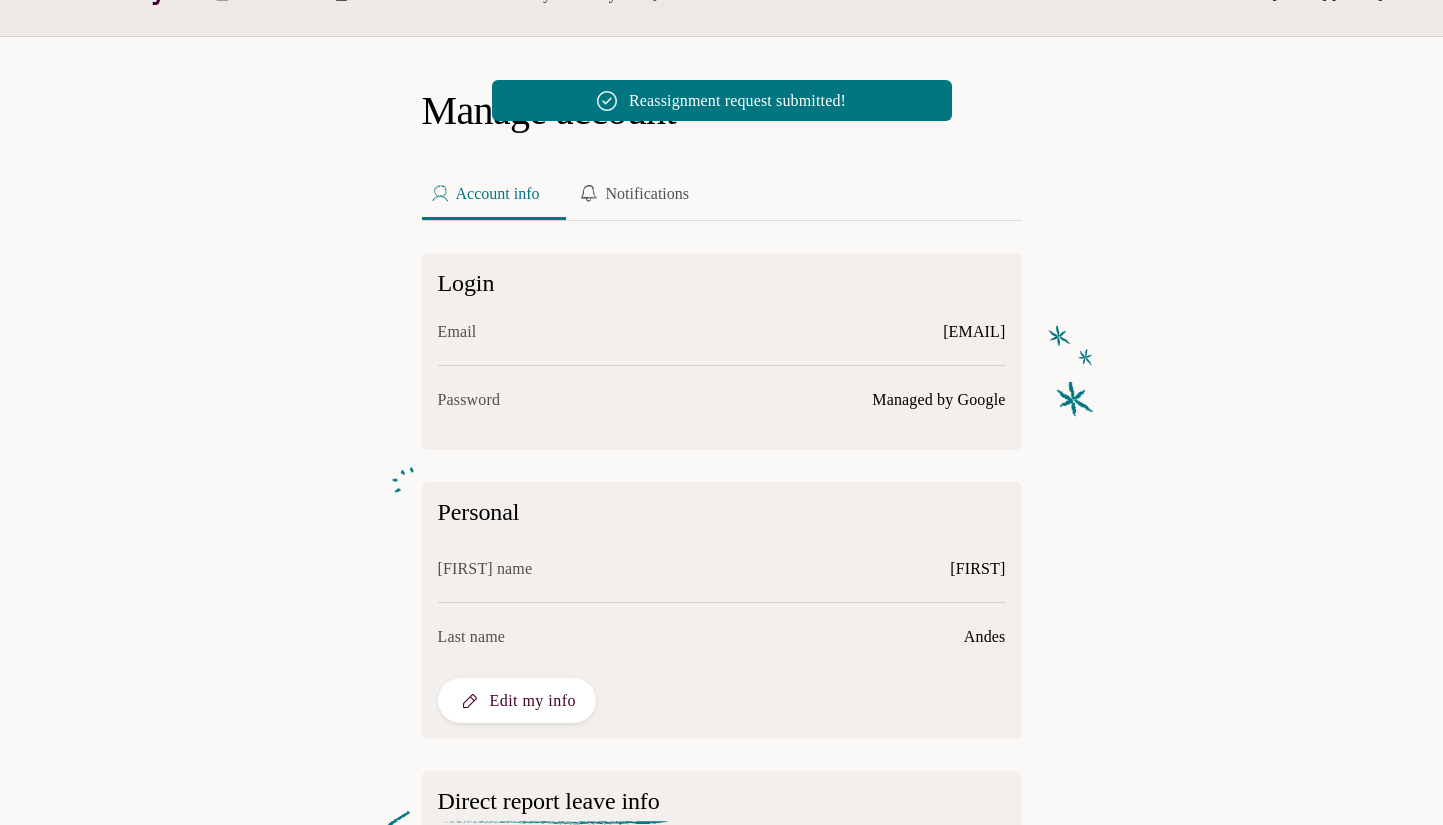scroll, scrollTop: 0, scrollLeft: 0, axis: both 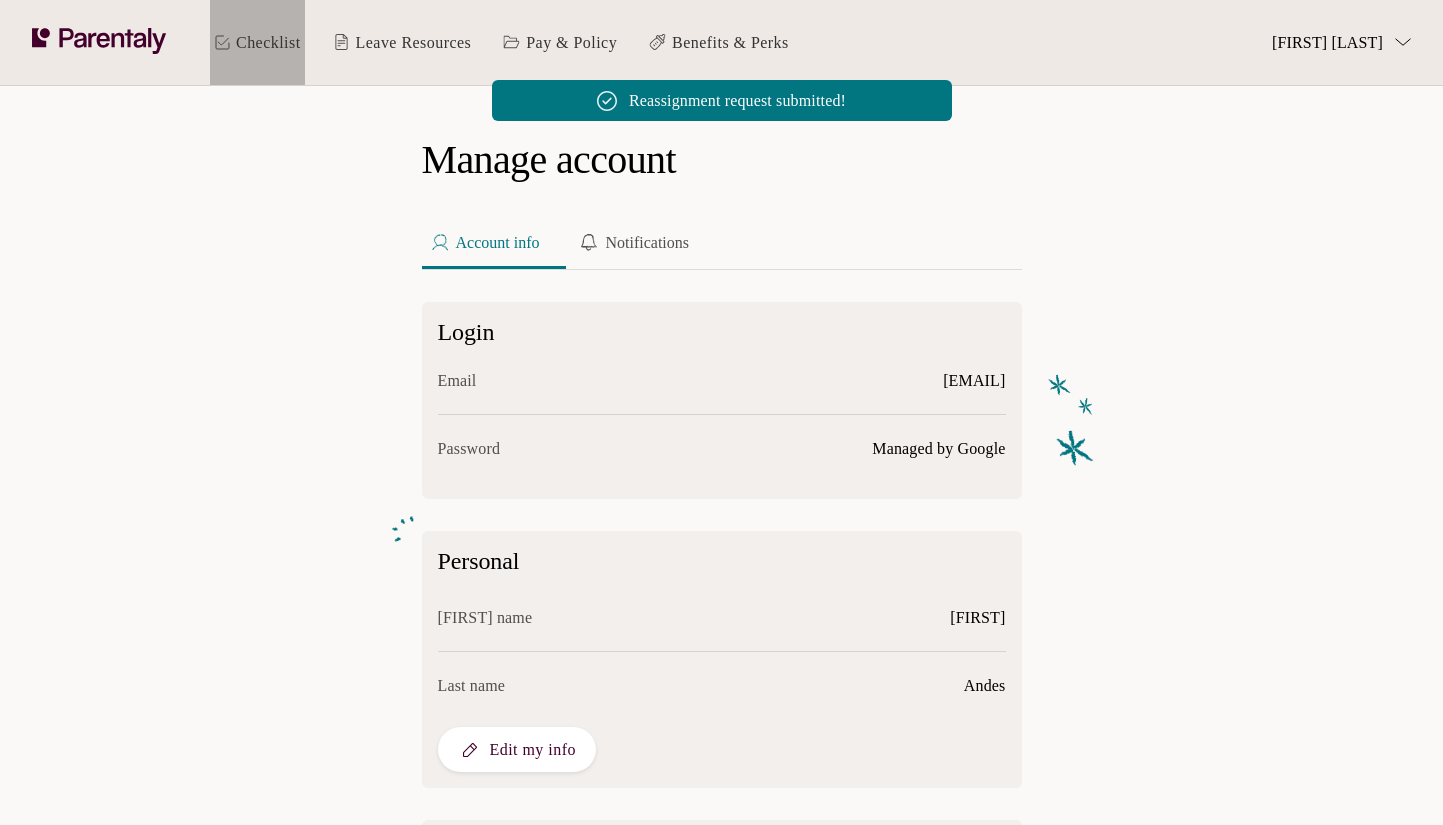 click on "Checklist" at bounding box center [257, 42] 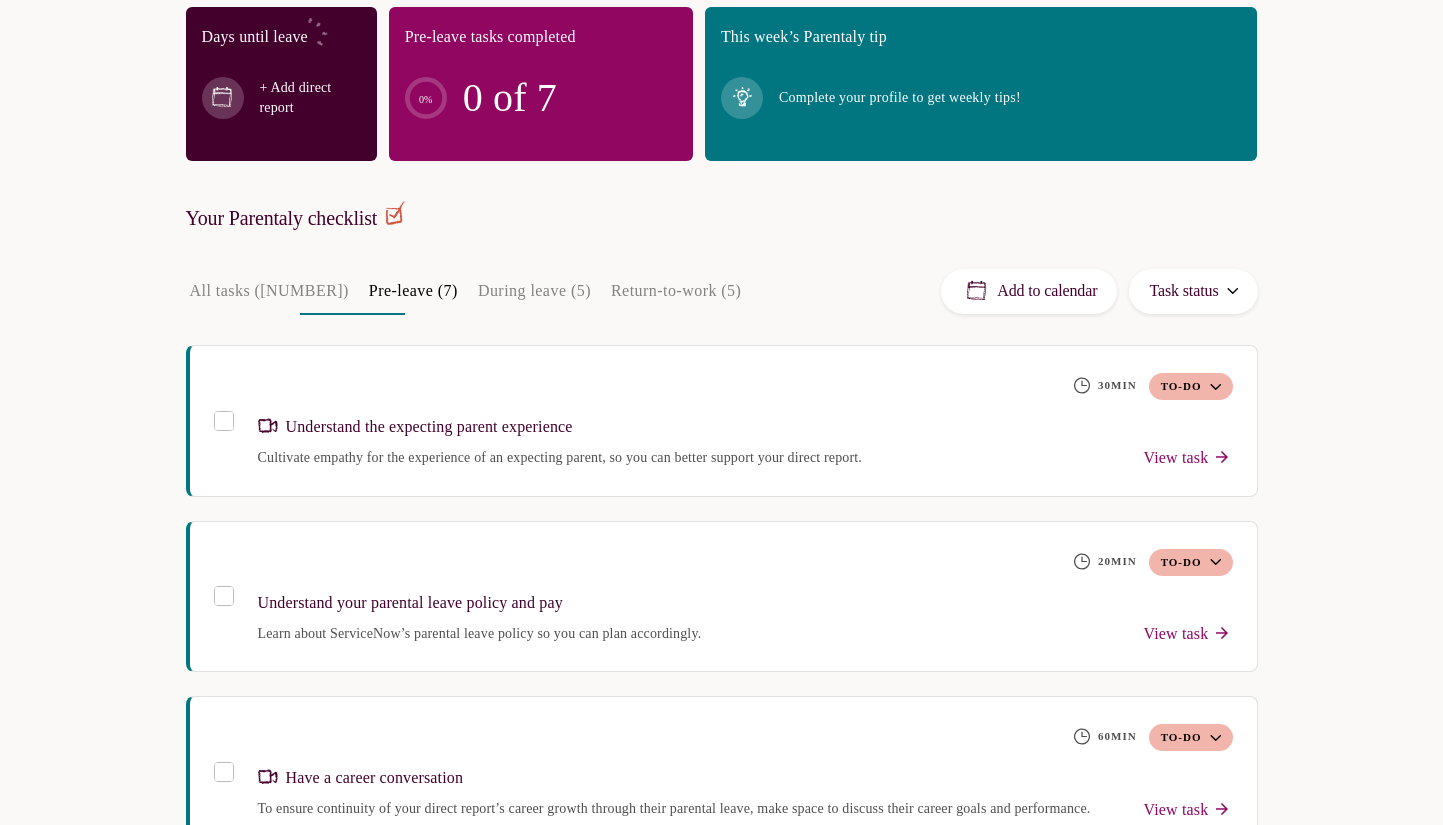 scroll, scrollTop: 0, scrollLeft: 0, axis: both 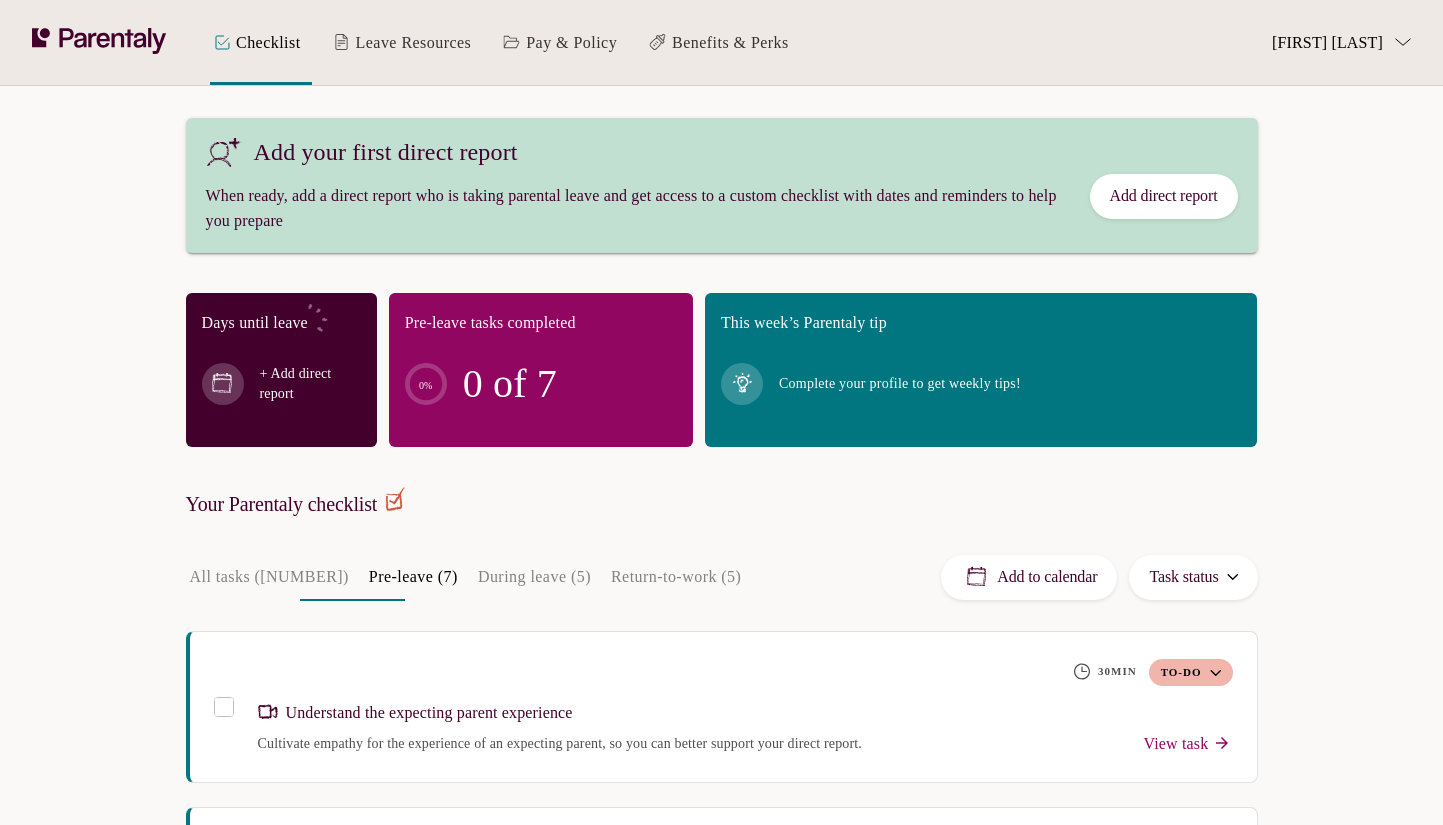 click on "Add direct report" at bounding box center (1164, 196) 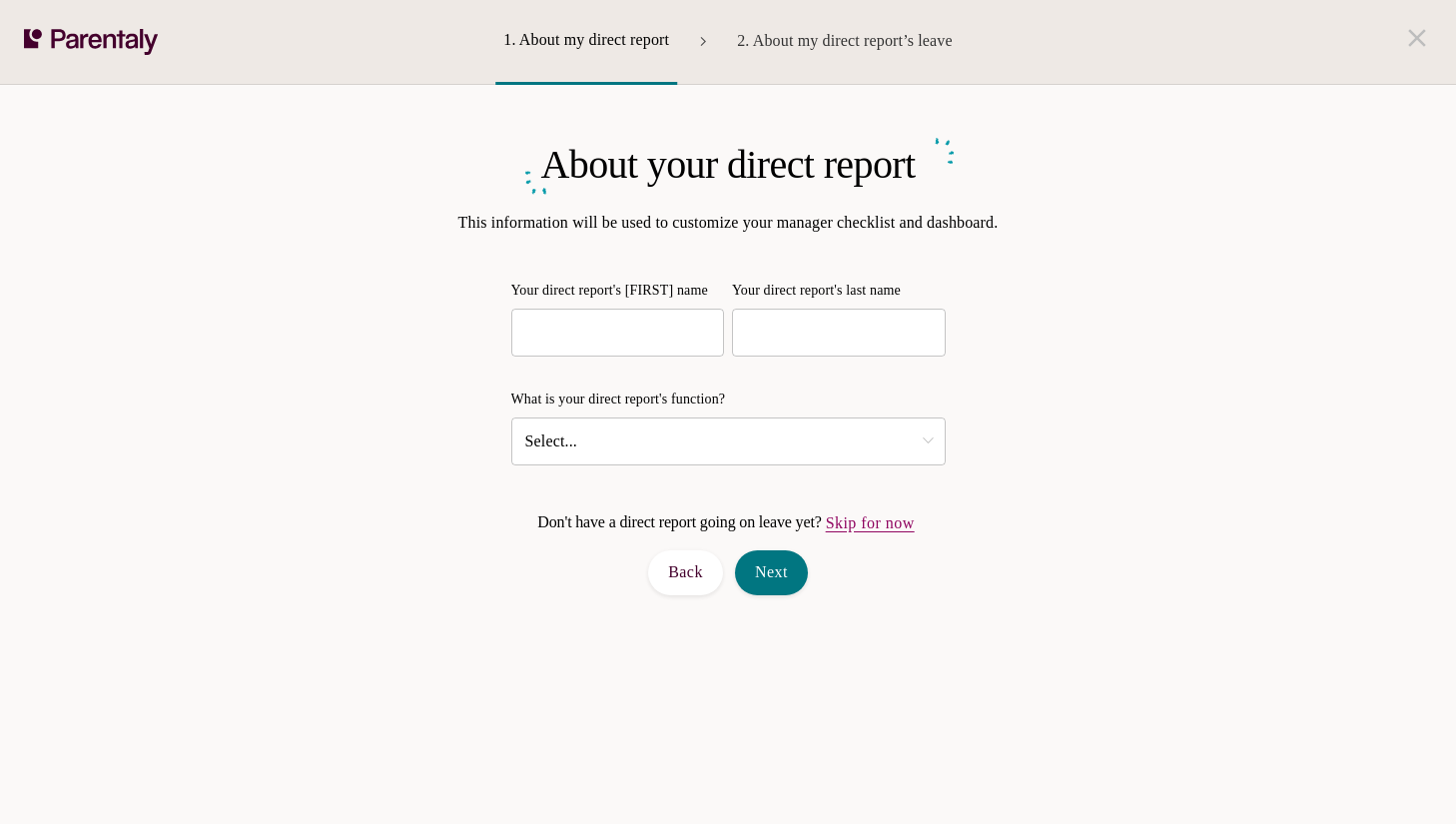 click at bounding box center (618, 333) 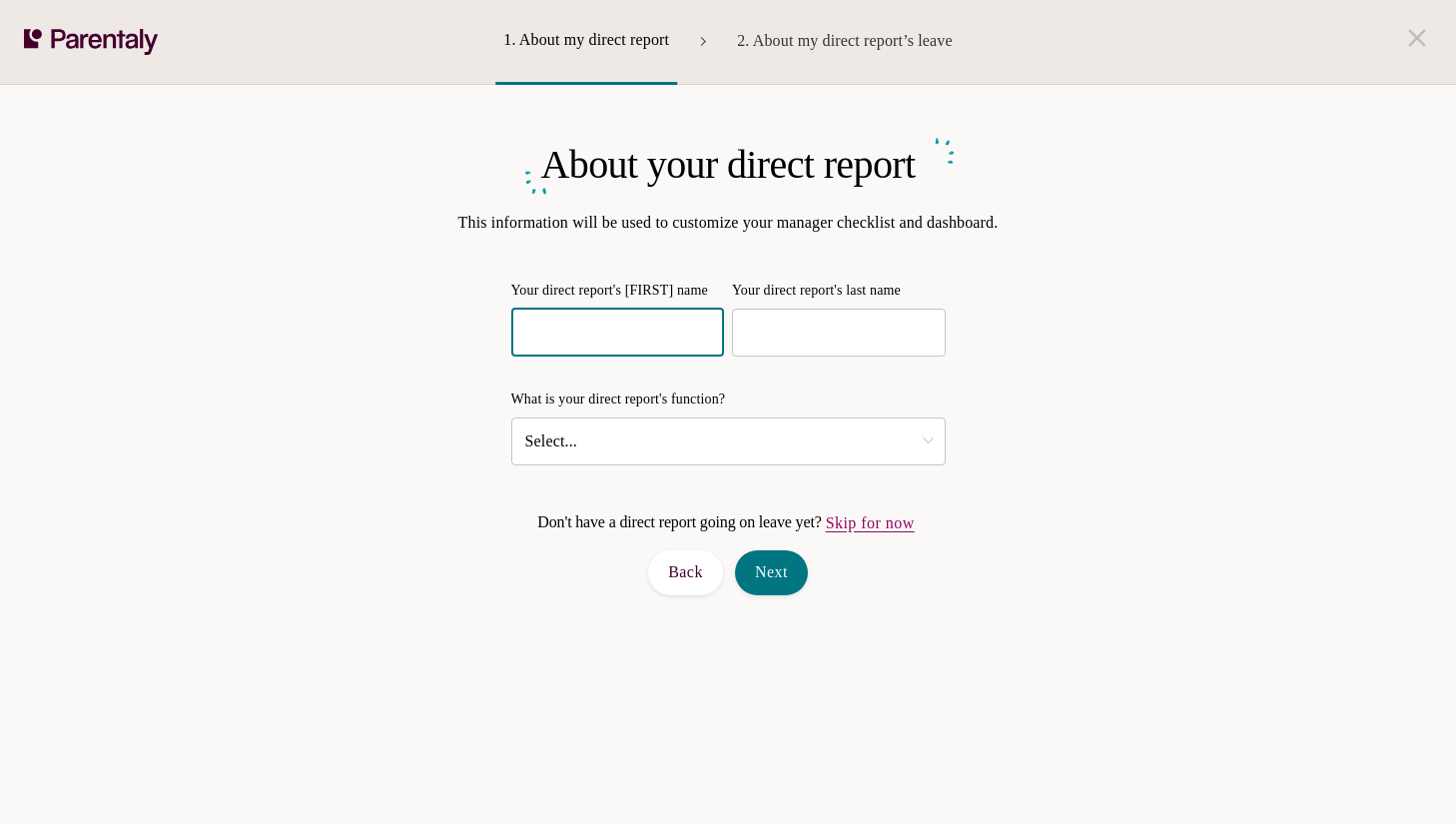 type on "*****" 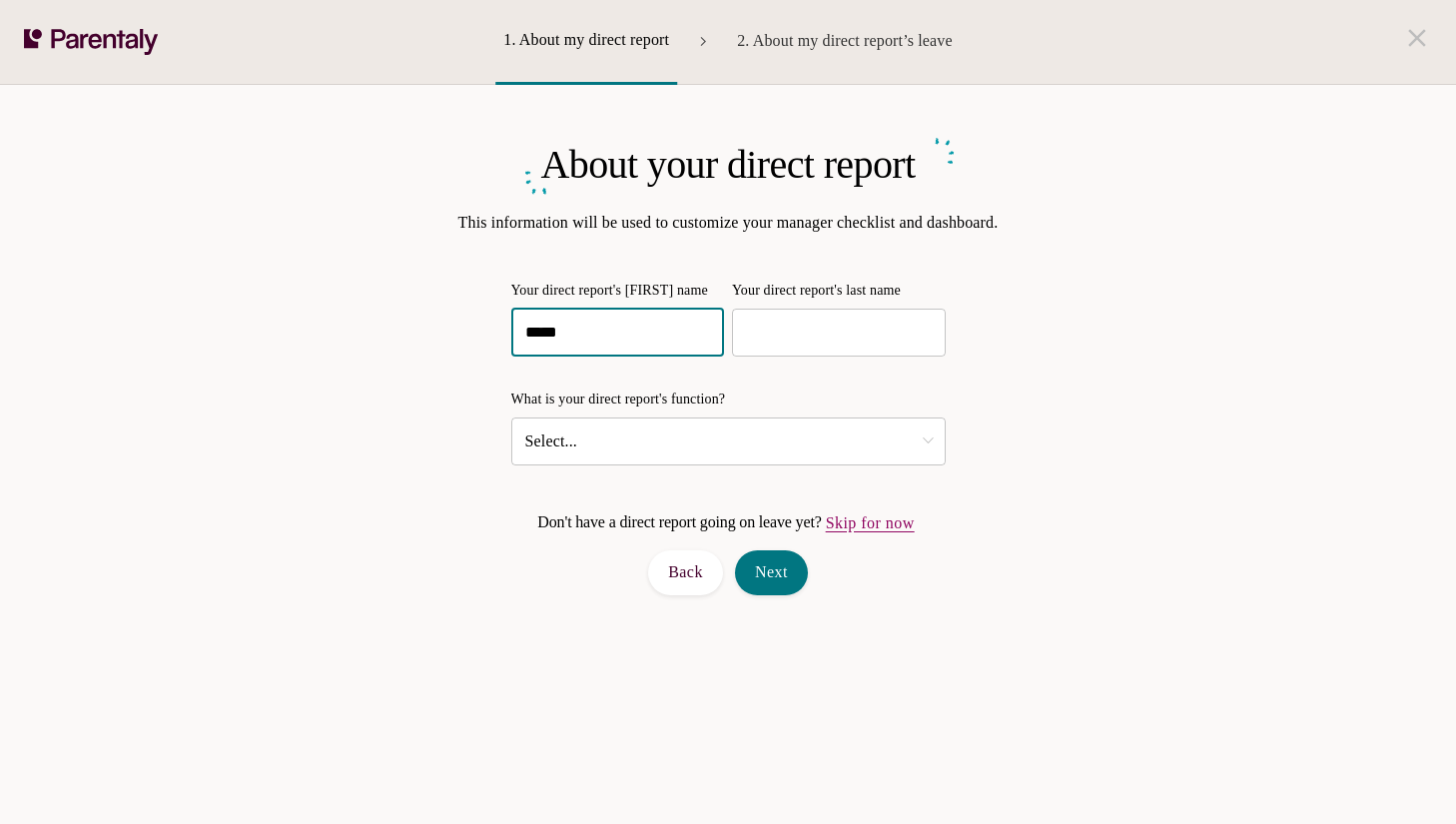 click on "Your direct report's last name ​" at bounding box center [839, 318] 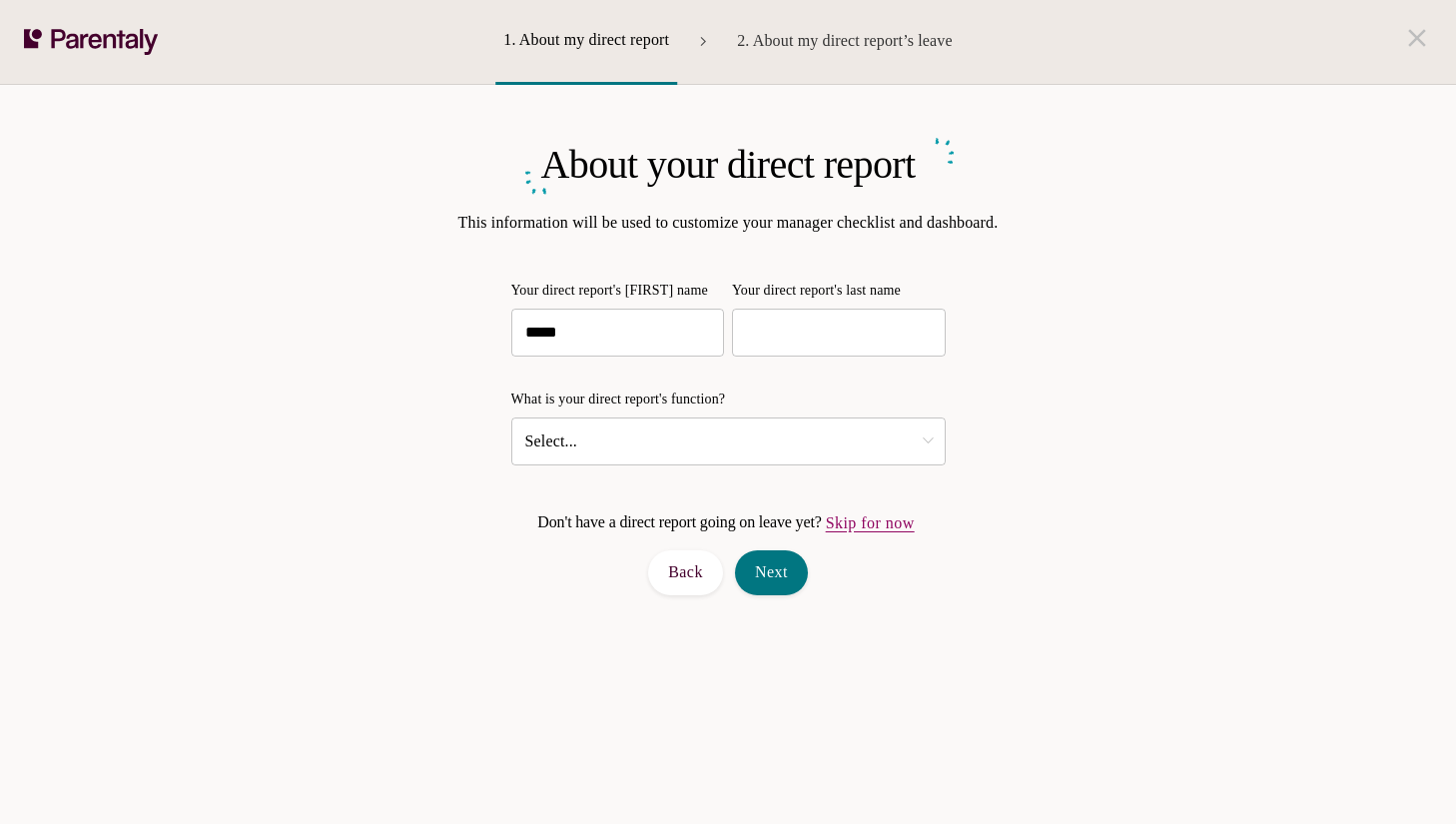 click at bounding box center (839, 333) 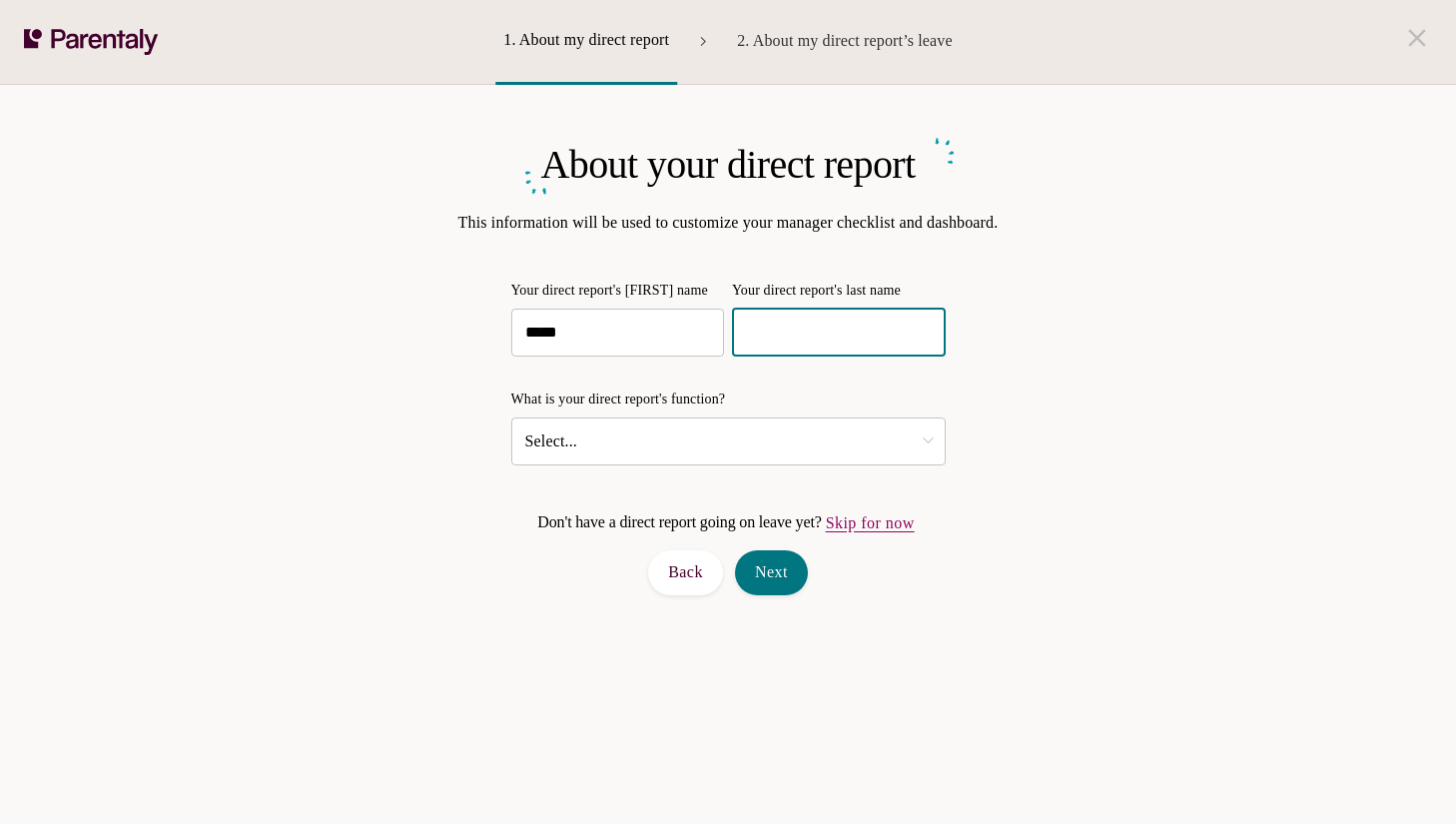 type on "**********" 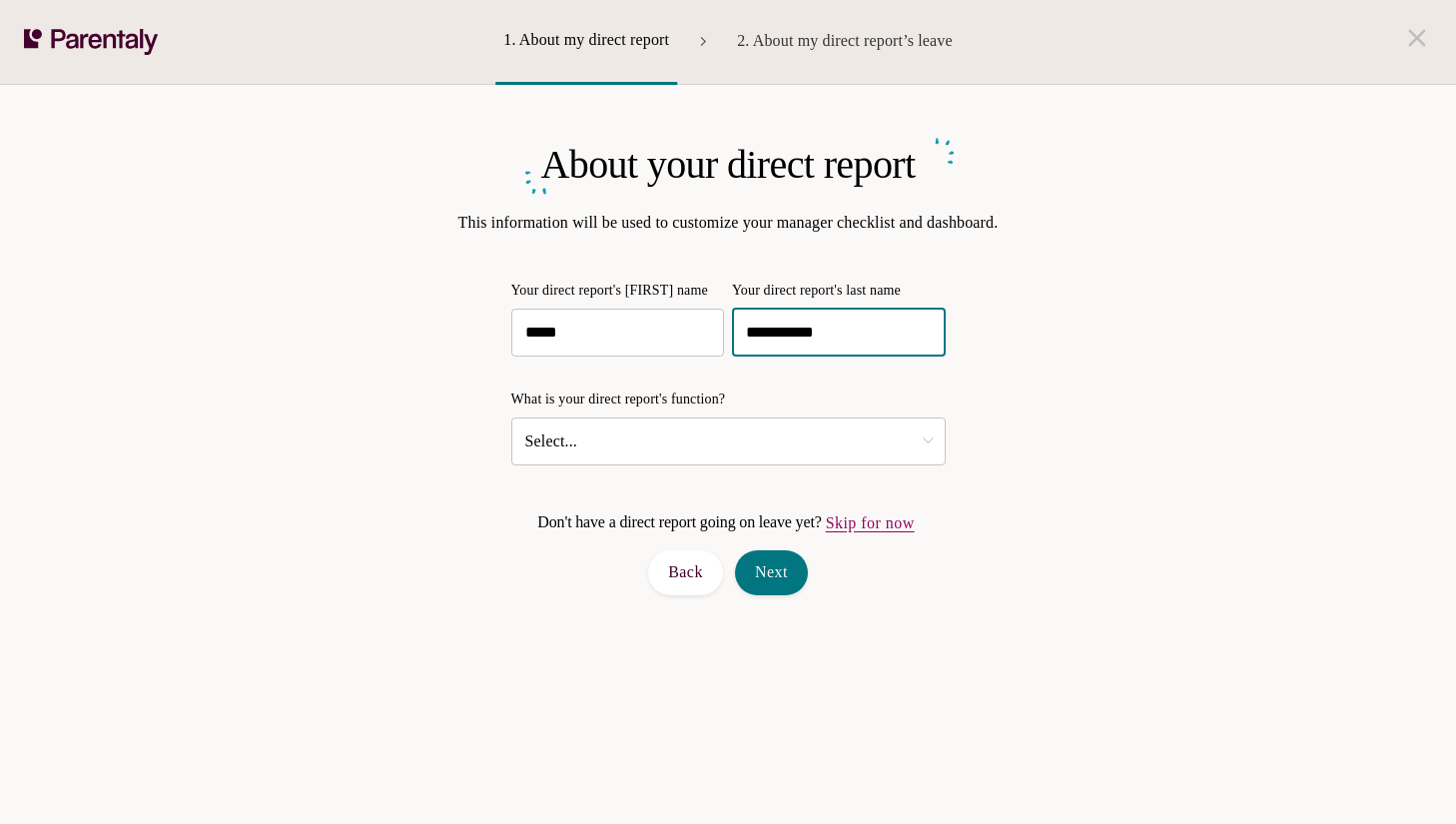 click on "**********" at bounding box center [728, 412] 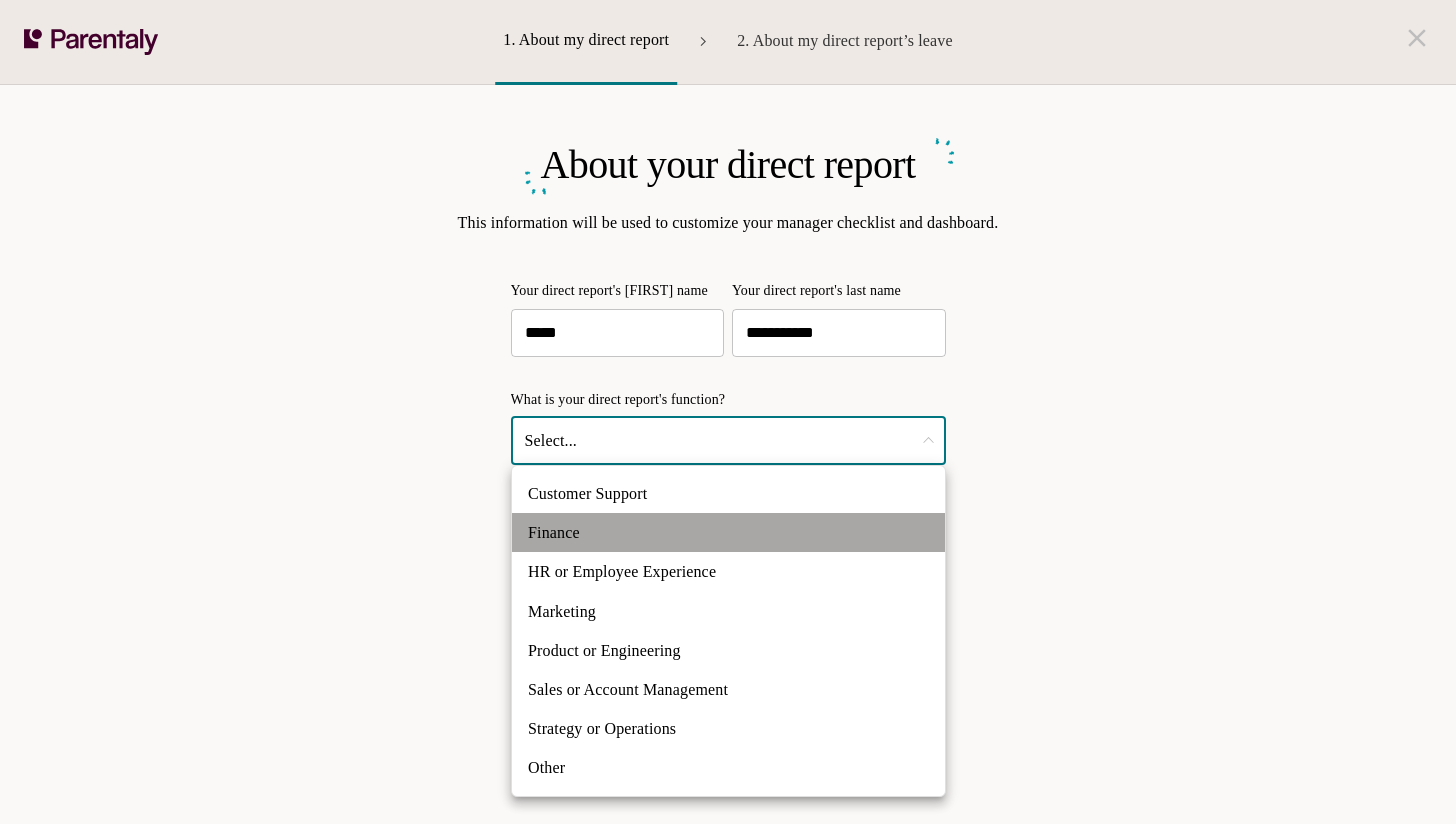 click on "Finance" at bounding box center [728, 532] 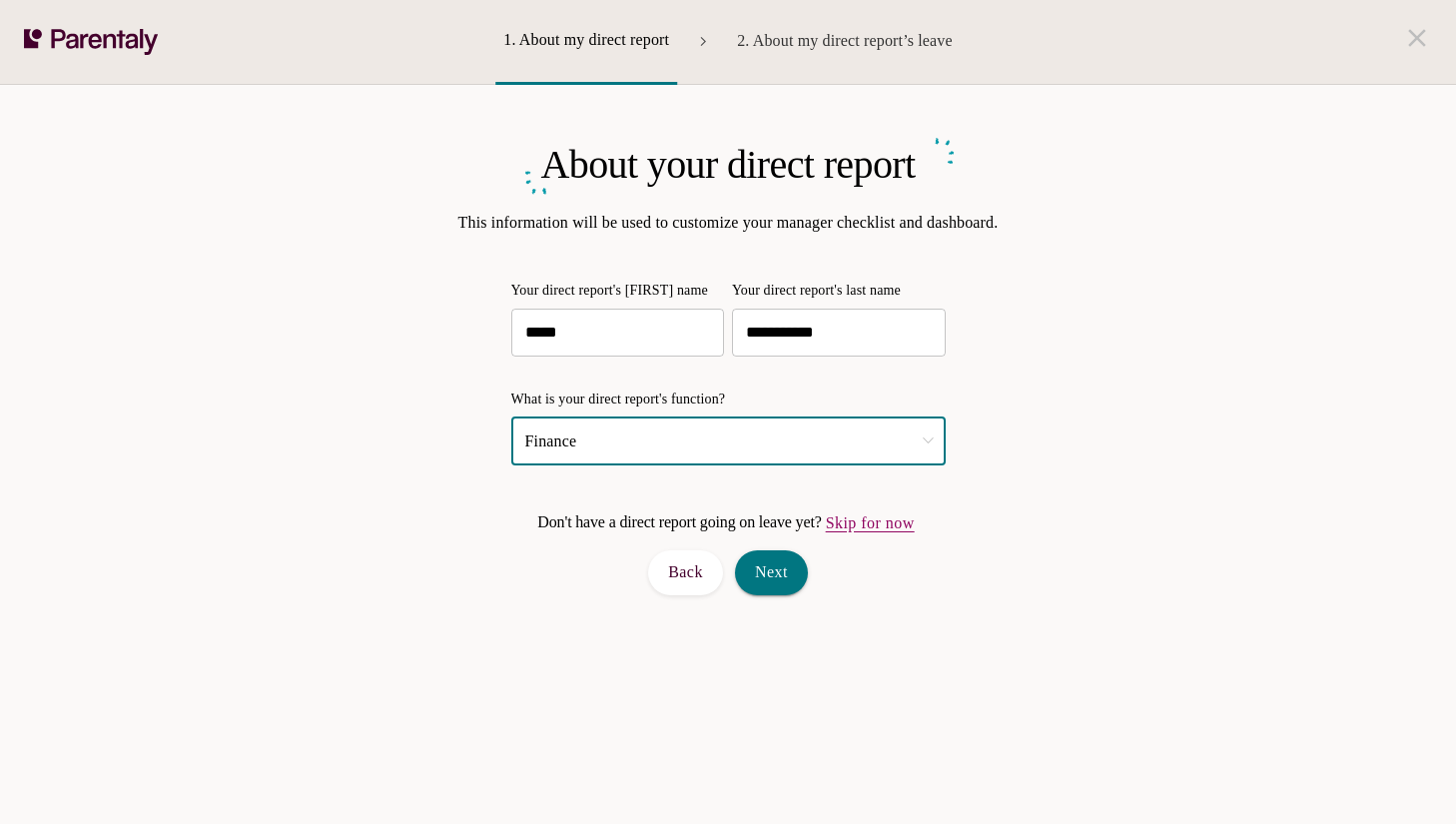 click on "Next" at bounding box center (771, 572) 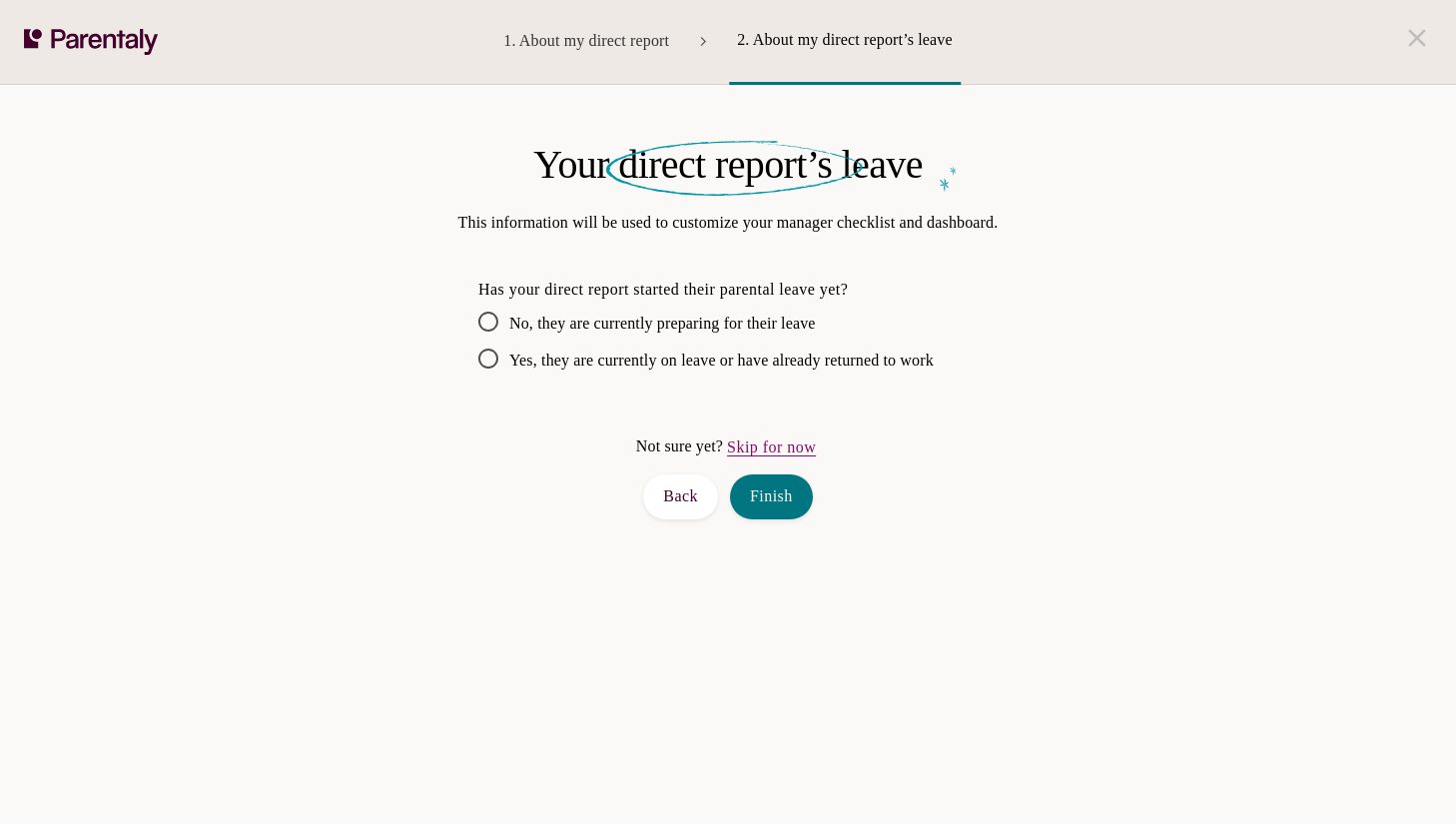 click on "Skip for now" at bounding box center (771, 447) 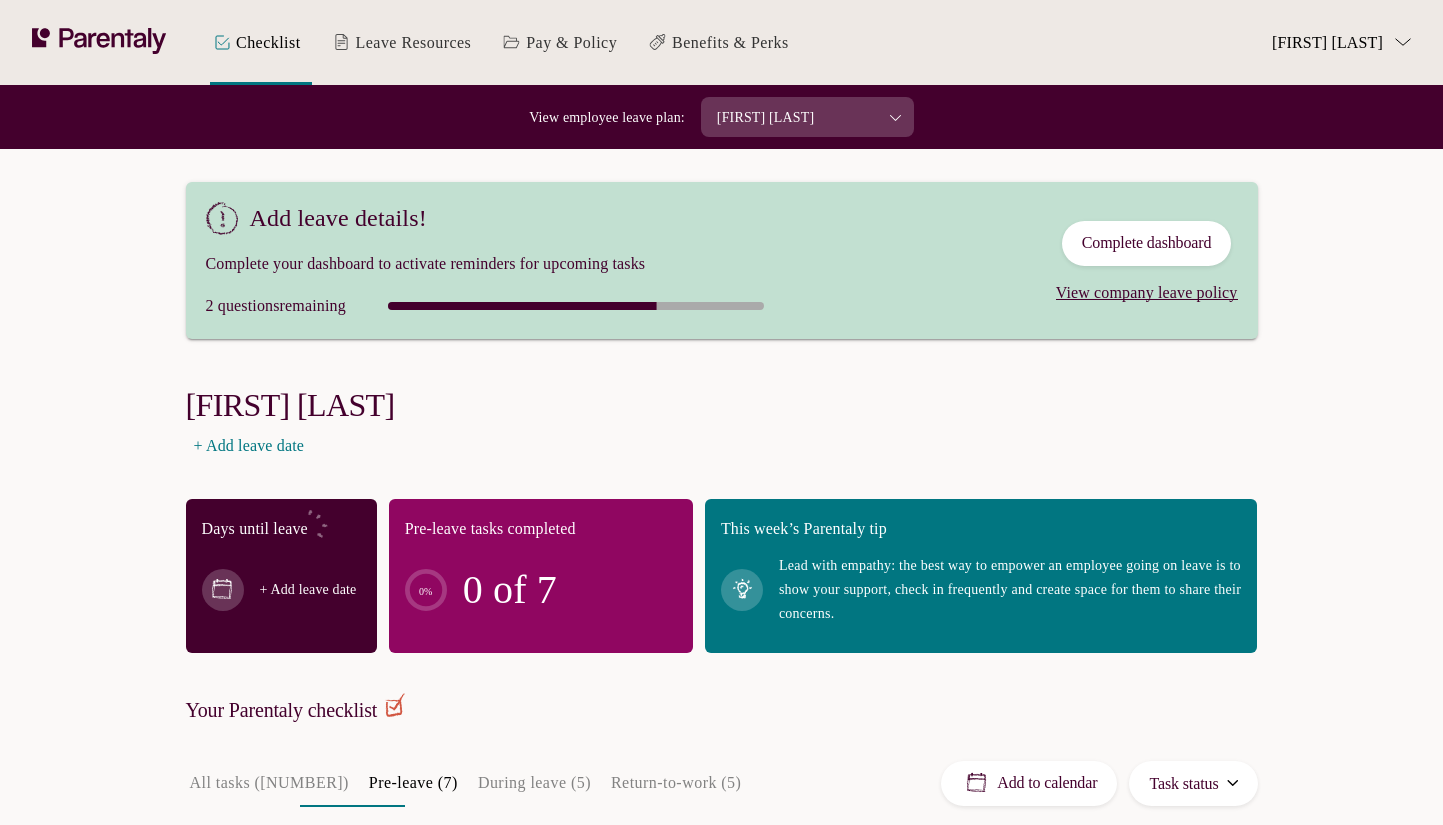 click on "[FIRST] [LAST]" at bounding box center (1333, 42) 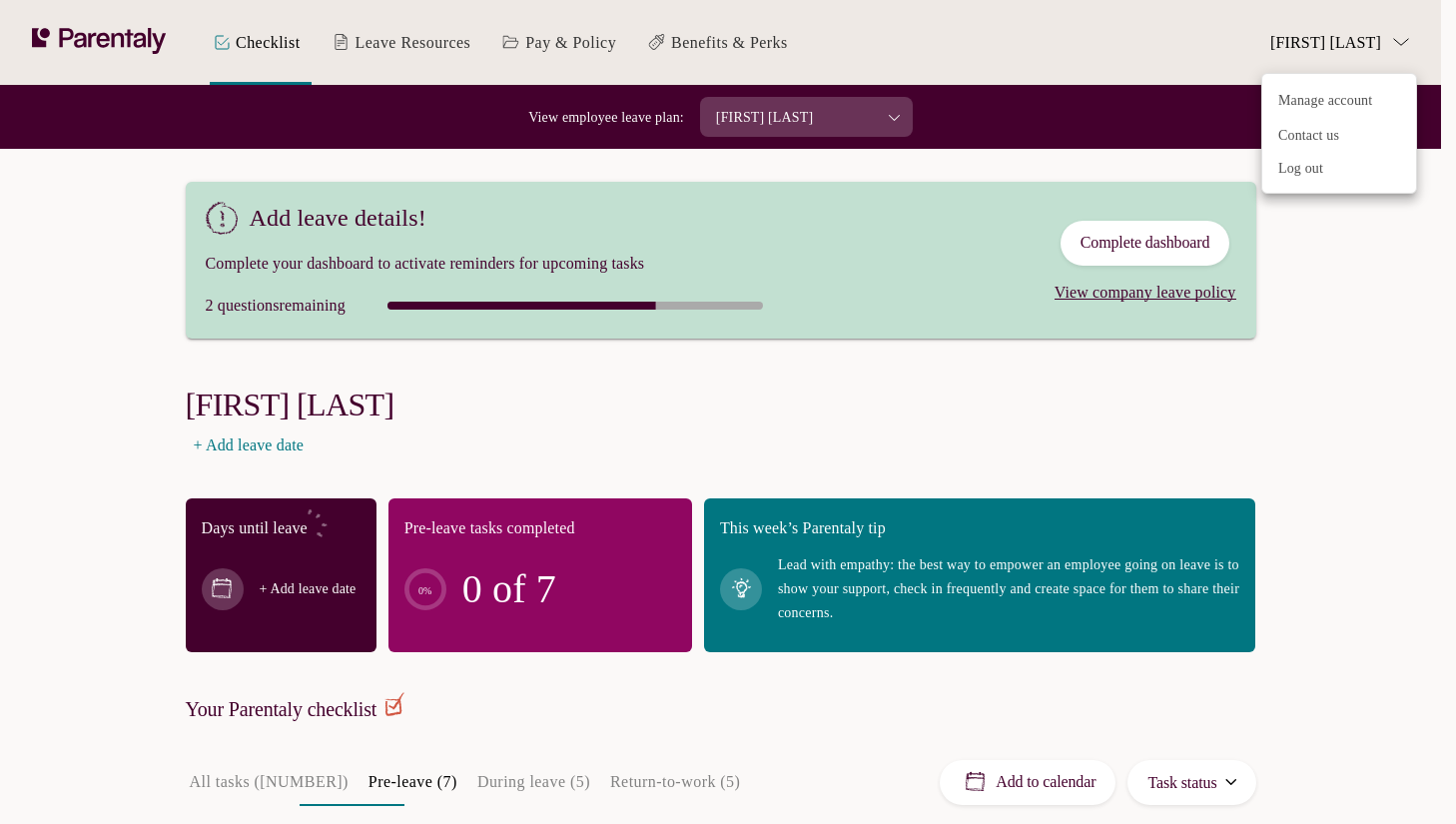 click at bounding box center [728, 412] 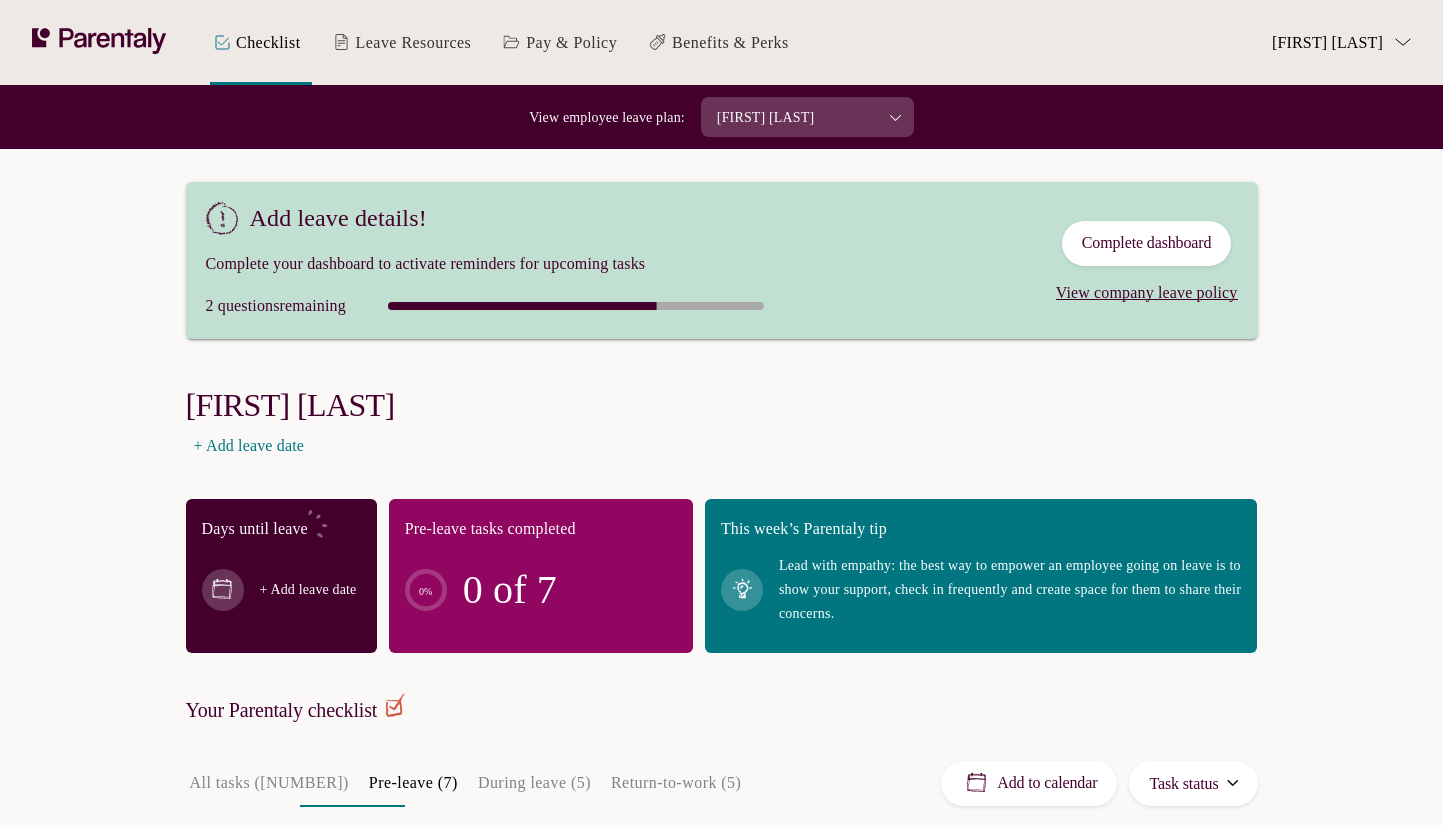 click on "[FIRST] [LAST]" at bounding box center [1327, 42] 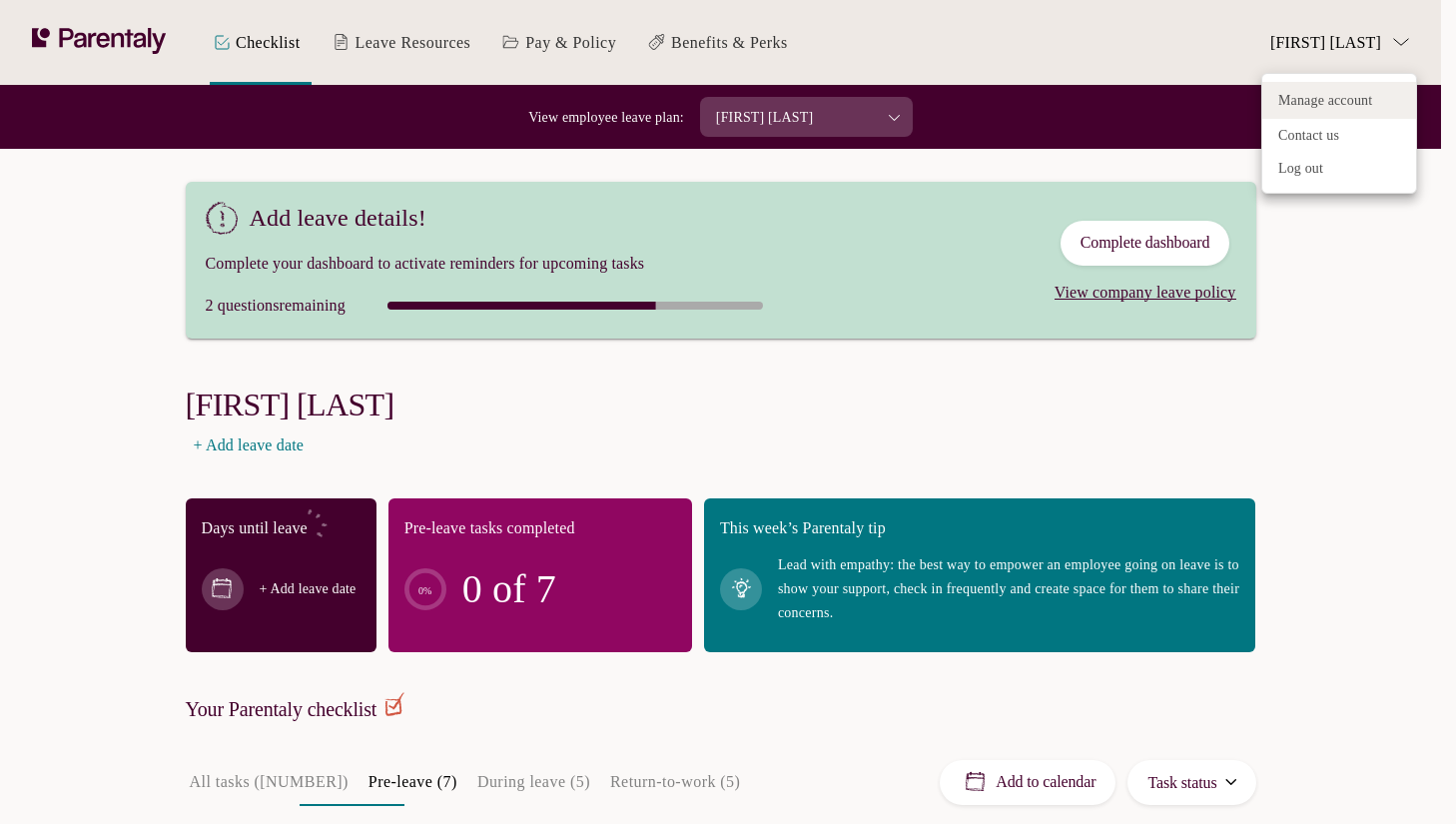 click on "Manage account" at bounding box center [1325, 100] 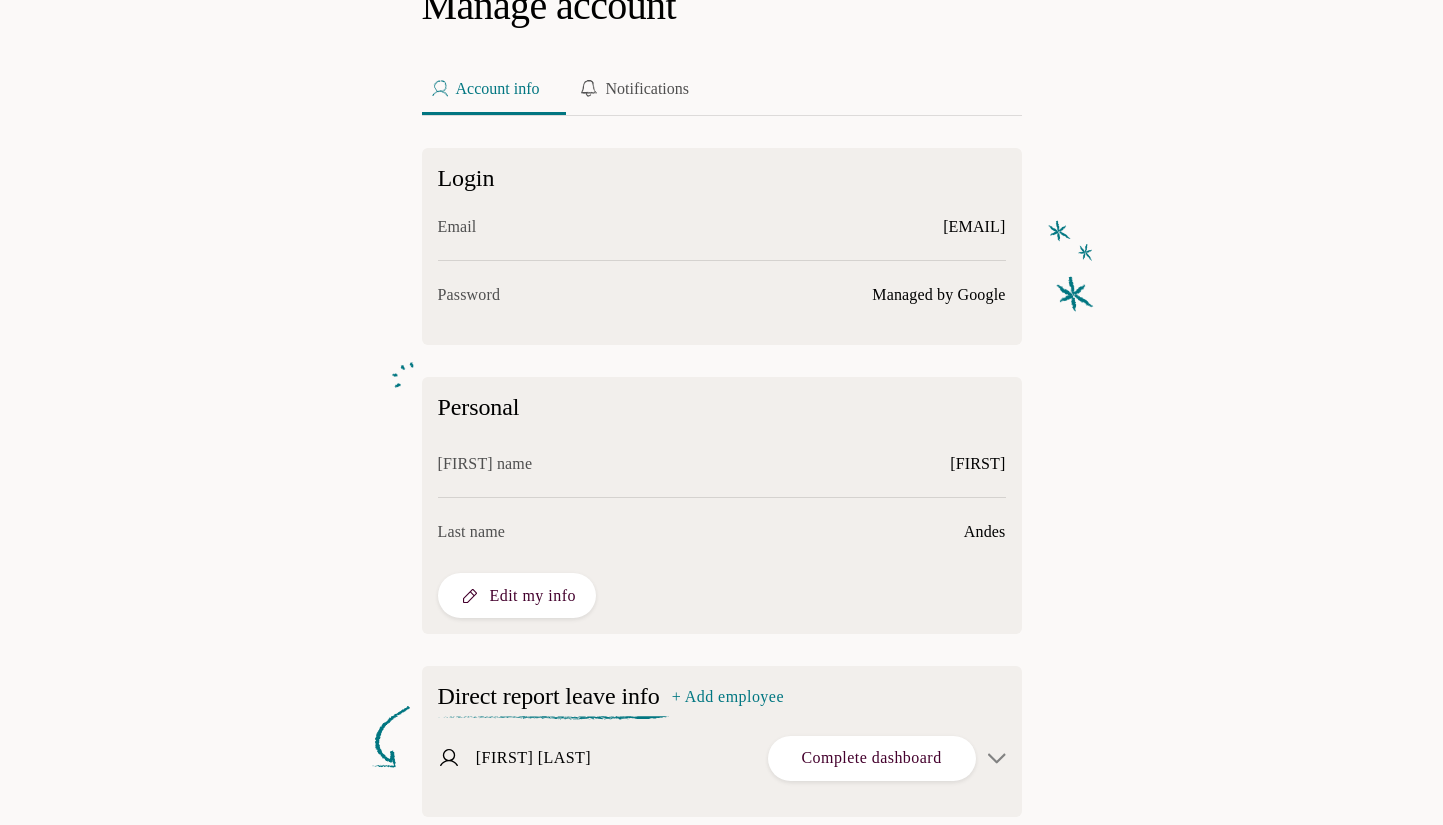 scroll, scrollTop: 177, scrollLeft: 0, axis: vertical 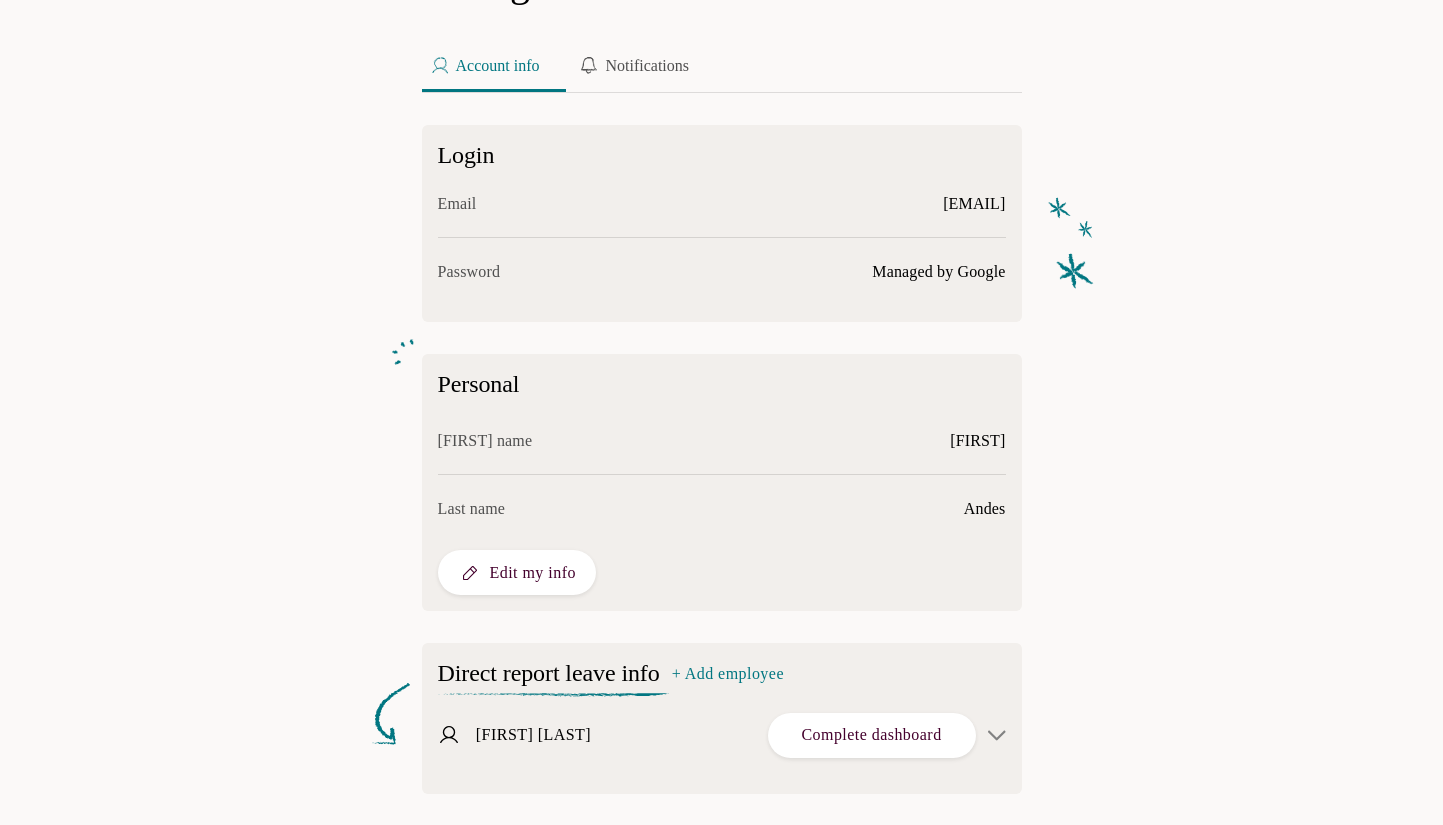 click at bounding box center [997, 735] 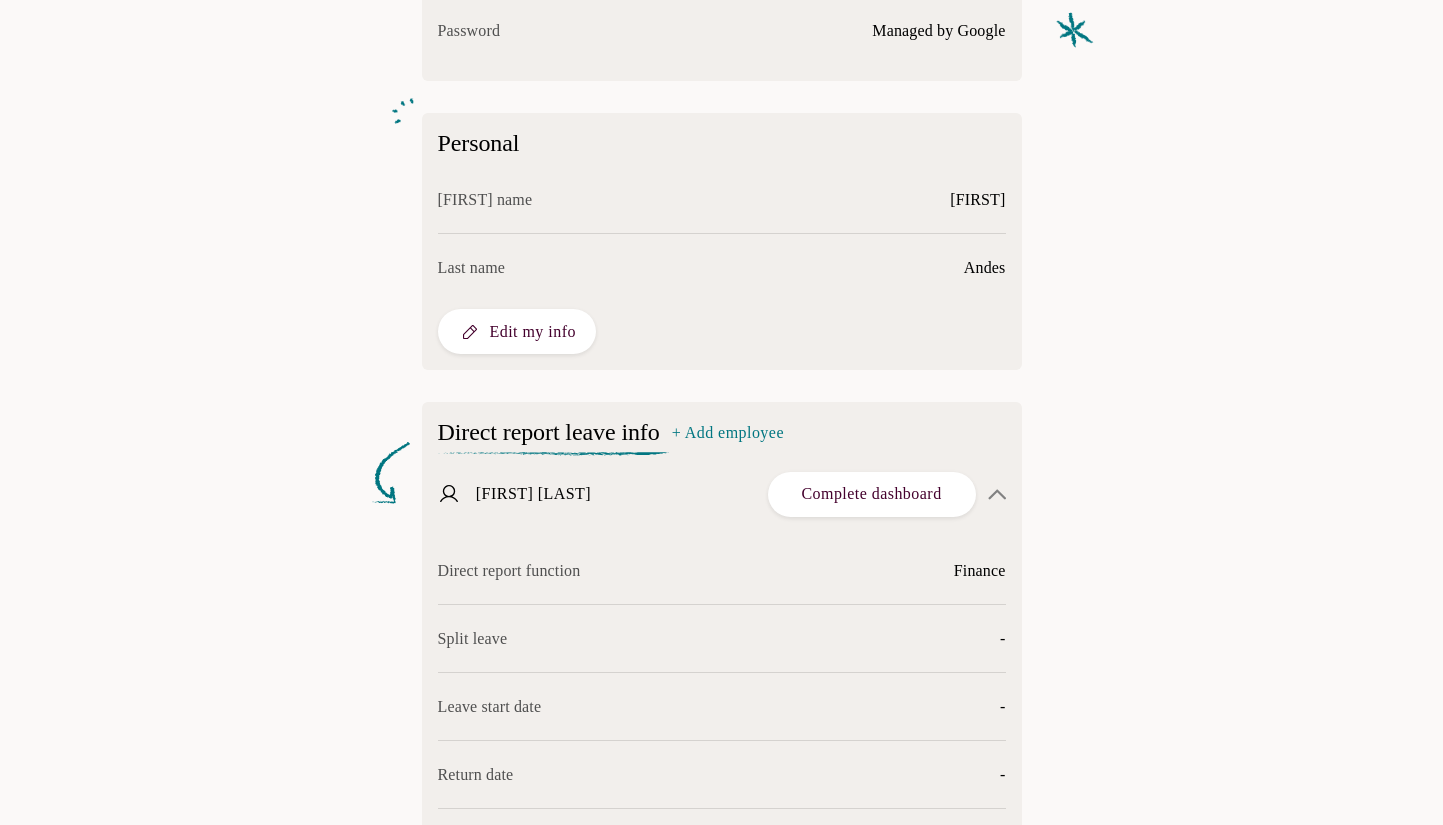 scroll, scrollTop: 581, scrollLeft: 0, axis: vertical 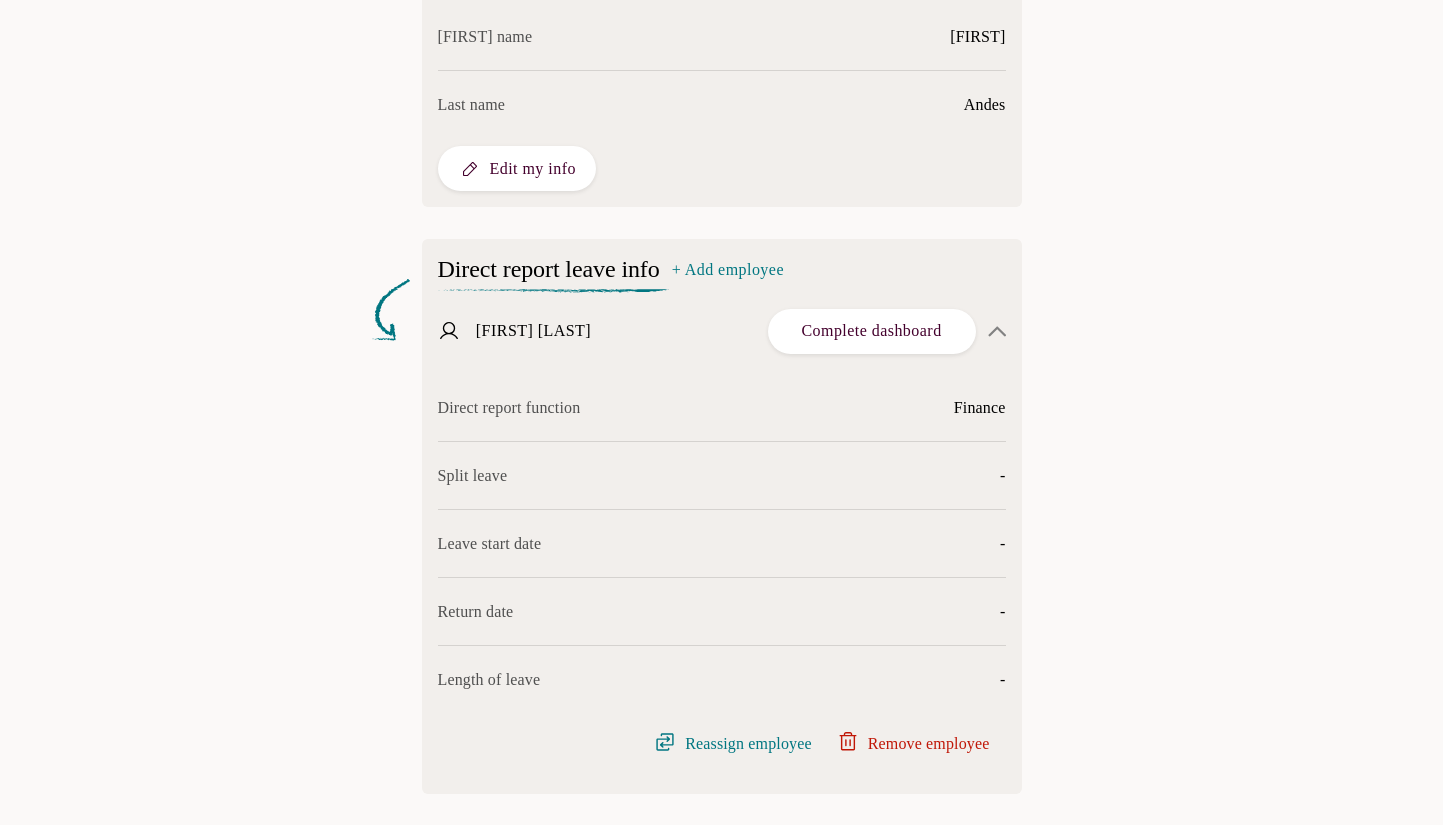 click on "Reassign employee" at bounding box center (748, 743) 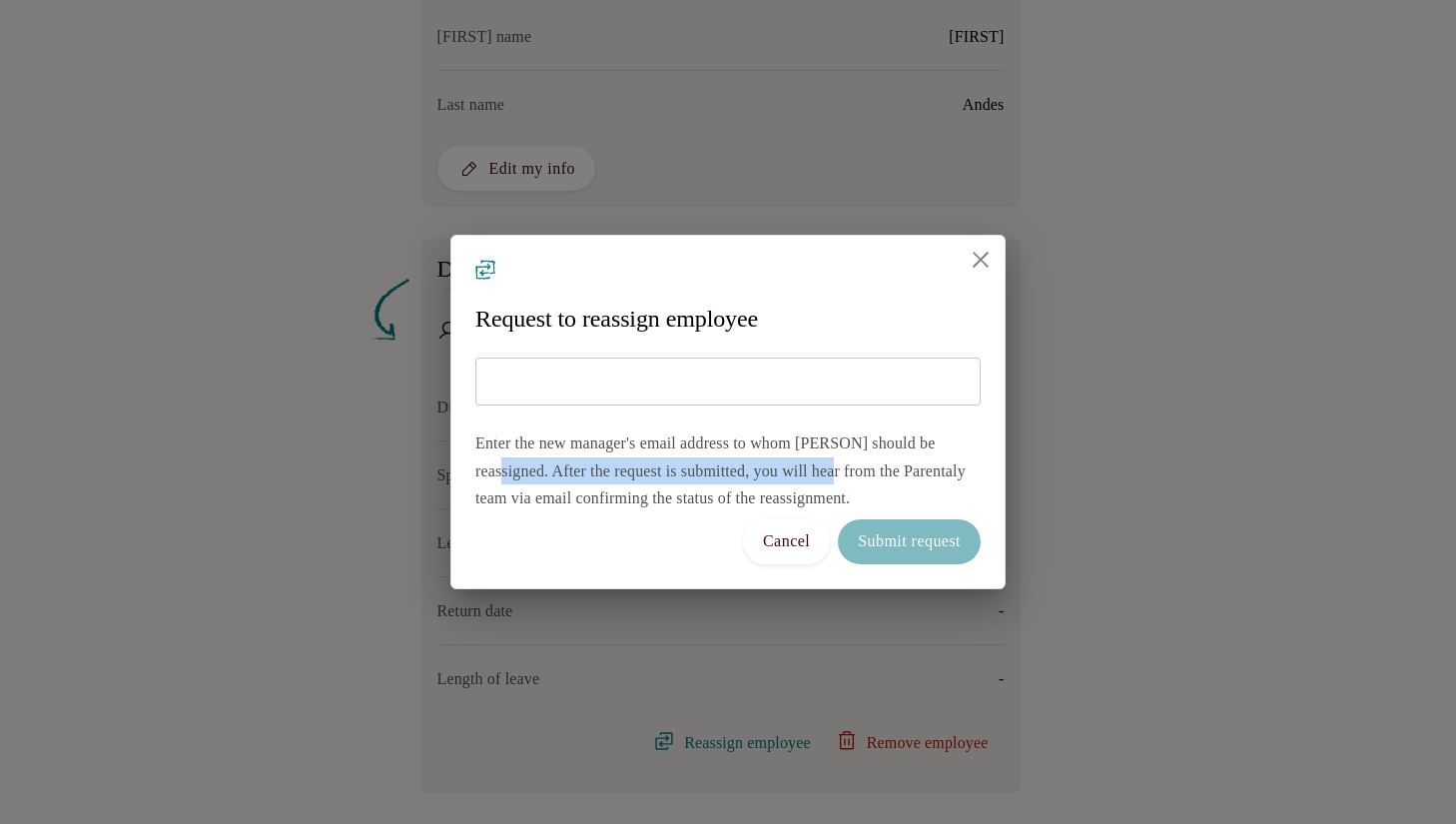 drag, startPoint x: 534, startPoint y: 466, endPoint x: 1084, endPoint y: 457, distance: 550.0736 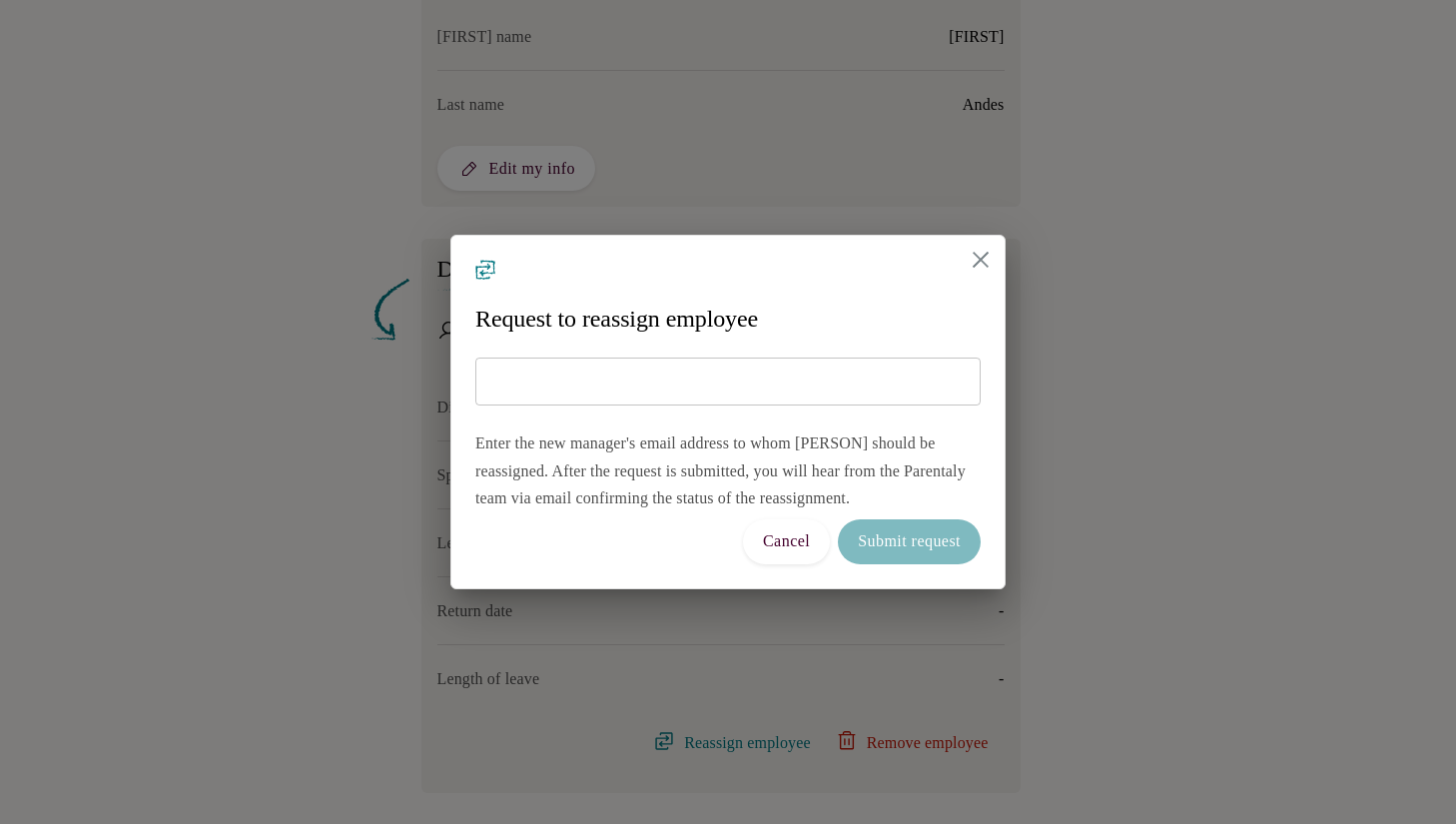 click on "Request to reassign employee ​ Enter the new manager's email address to whom [PERSON] should be reassigned. After the request is submitted, you will hear from the Parentaly team via email confirming the status of the reassignment. Cancel Submit request" at bounding box center (728, 412) 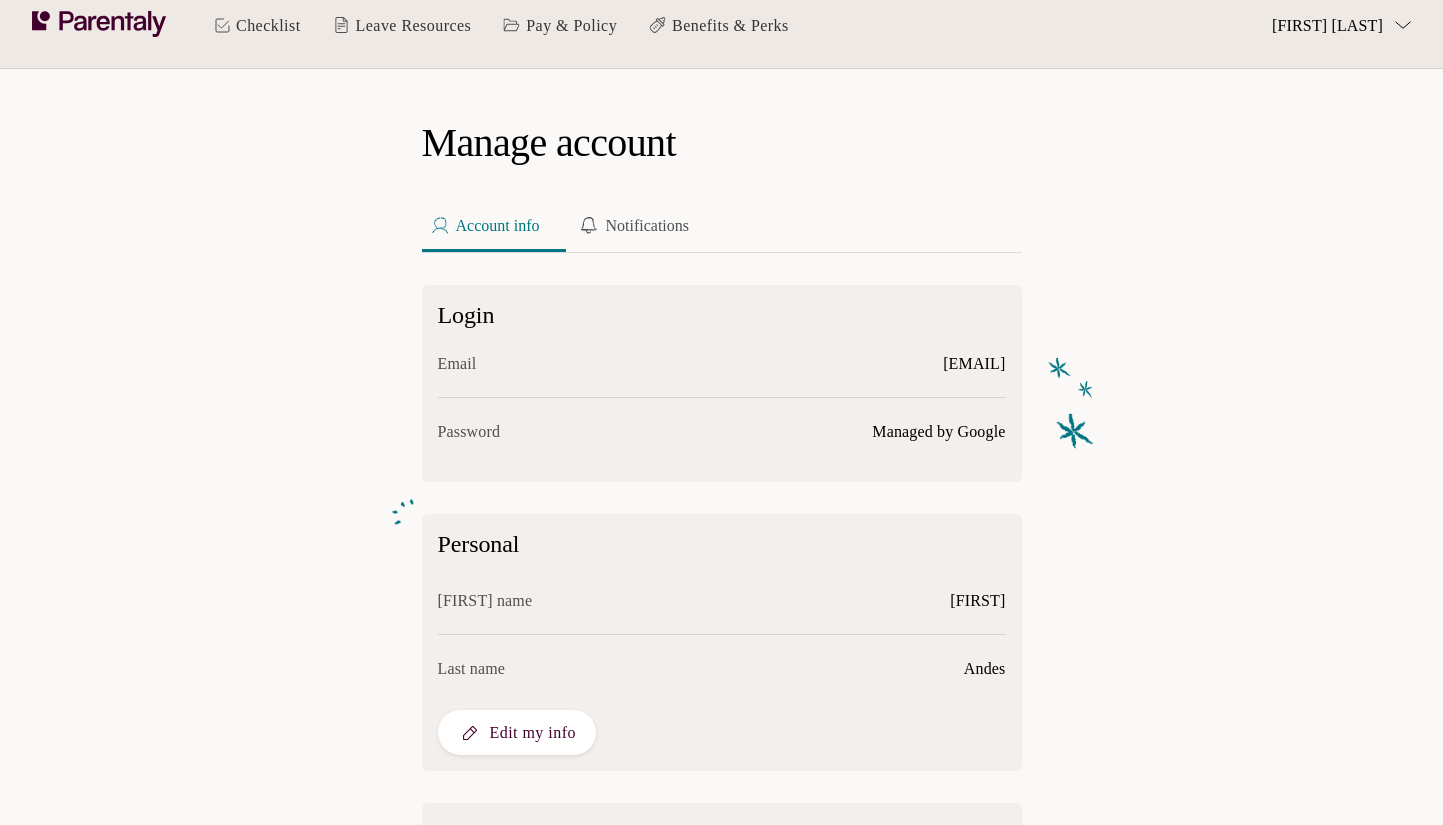 scroll, scrollTop: 0, scrollLeft: 0, axis: both 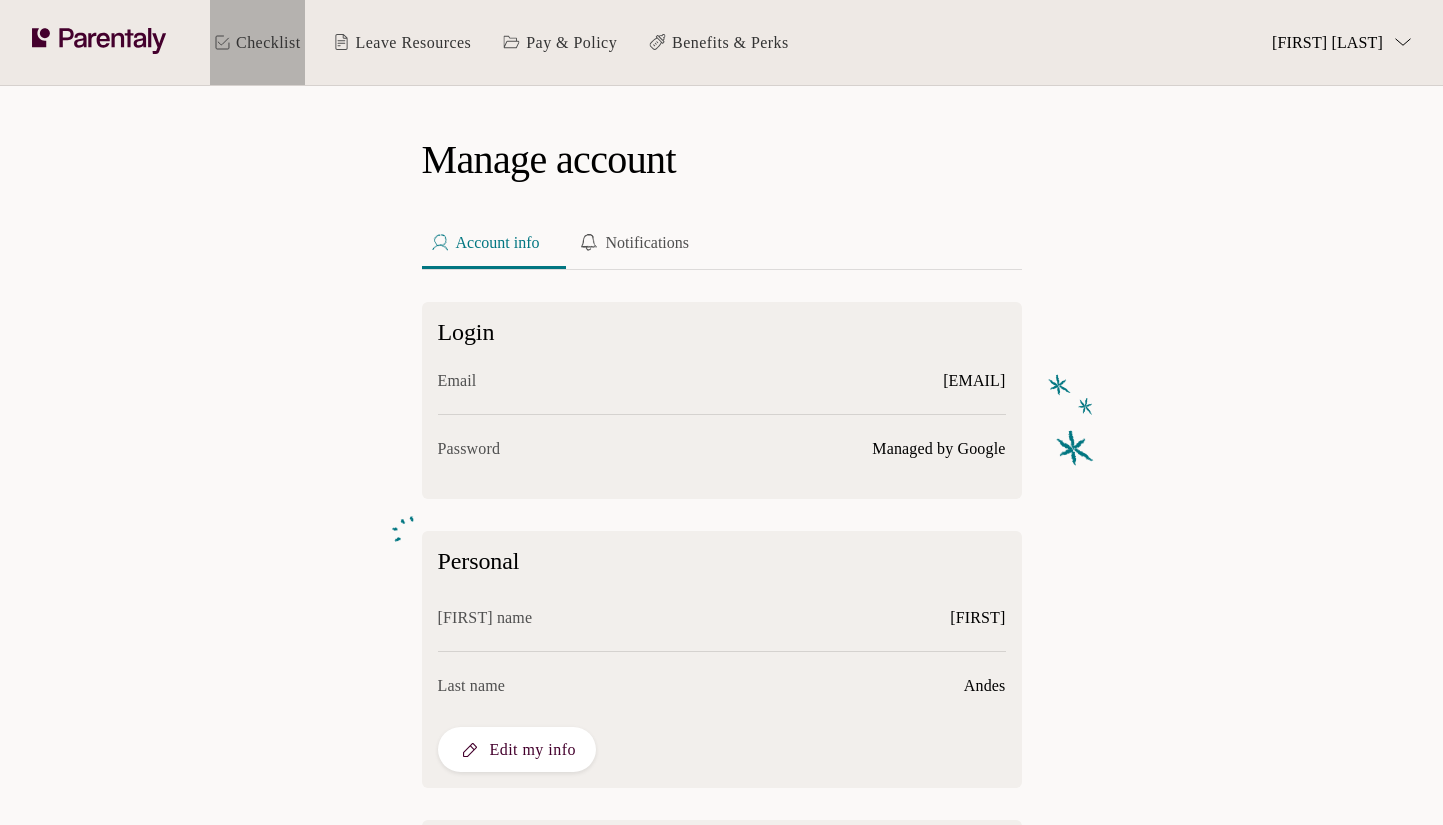 click on "Checklist" at bounding box center [257, 42] 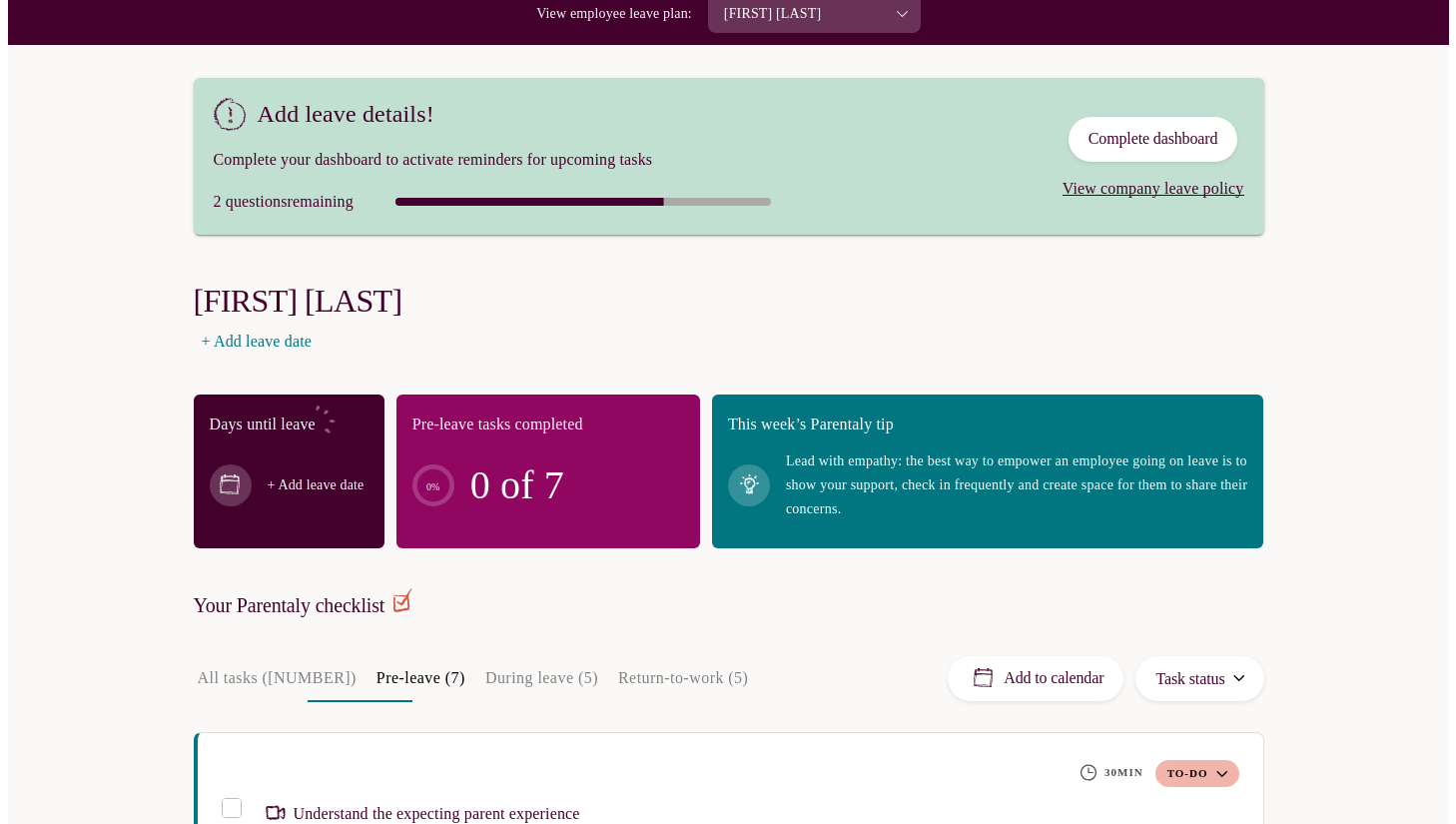 scroll, scrollTop: 0, scrollLeft: 0, axis: both 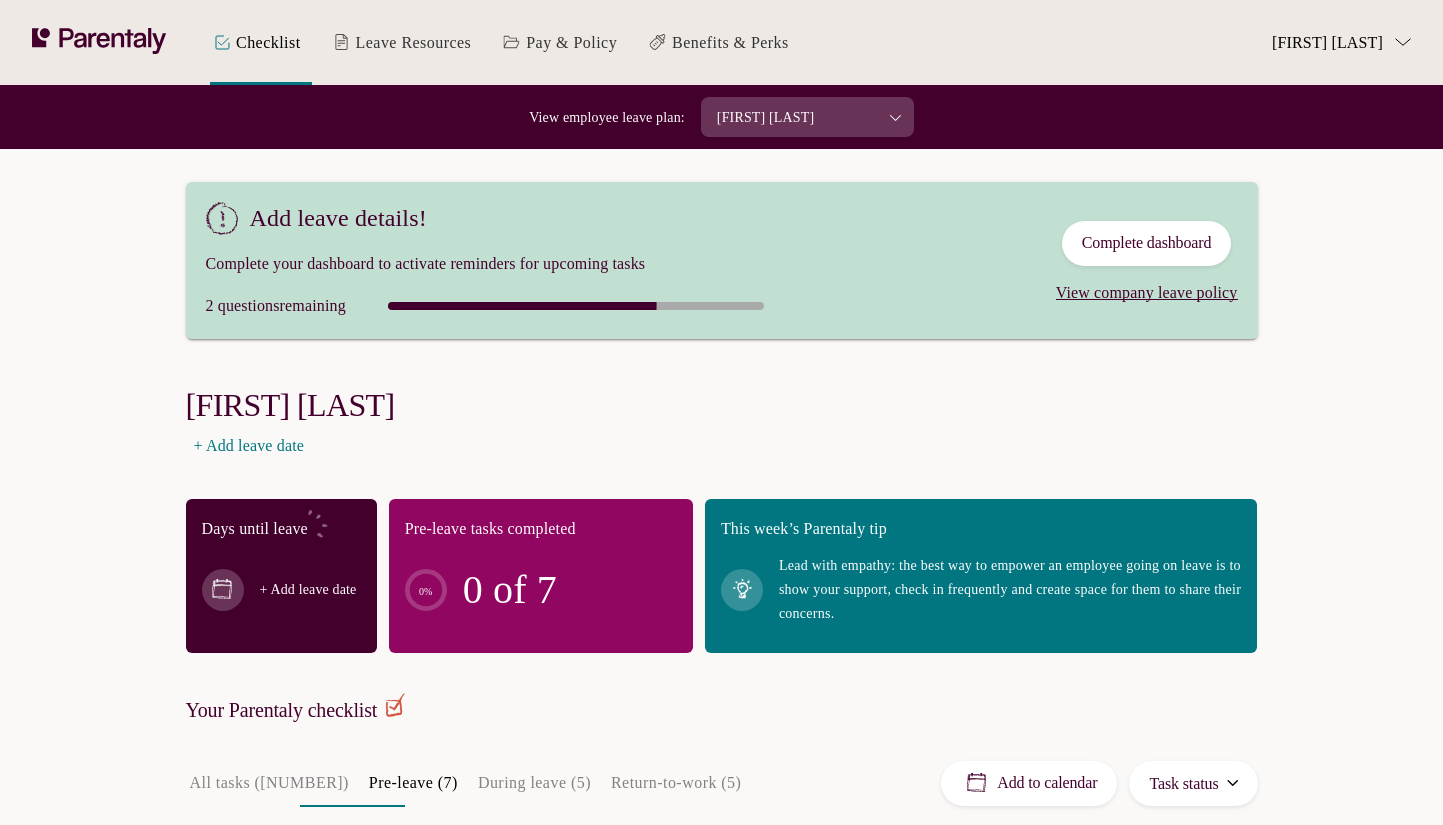 click on "[FIRST] [LAST]" at bounding box center [1333, 42] 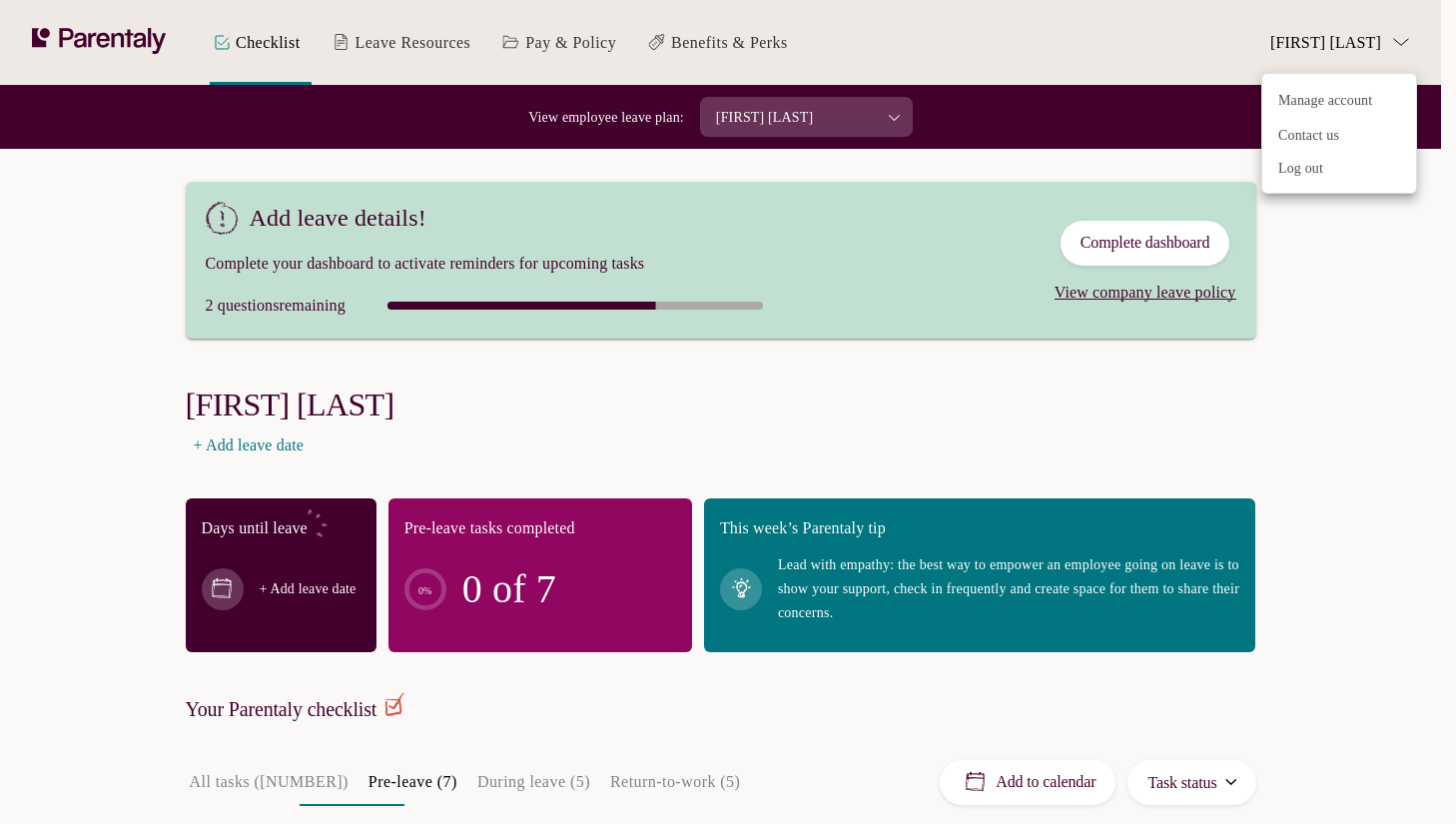 click on "Manage account Contact us Log out" at bounding box center [1339, 133] 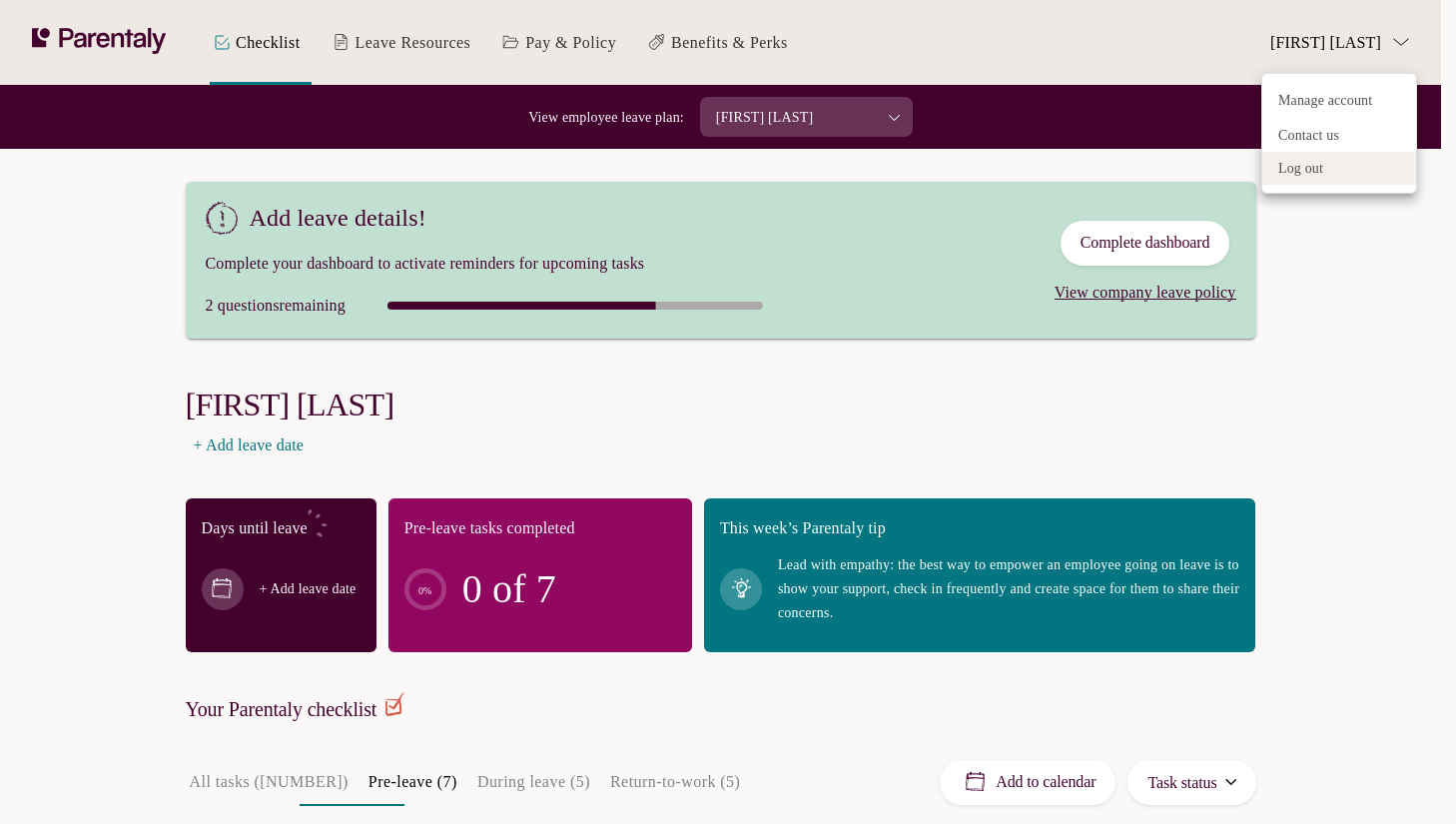 click on "Log out" at bounding box center (1339, 168) 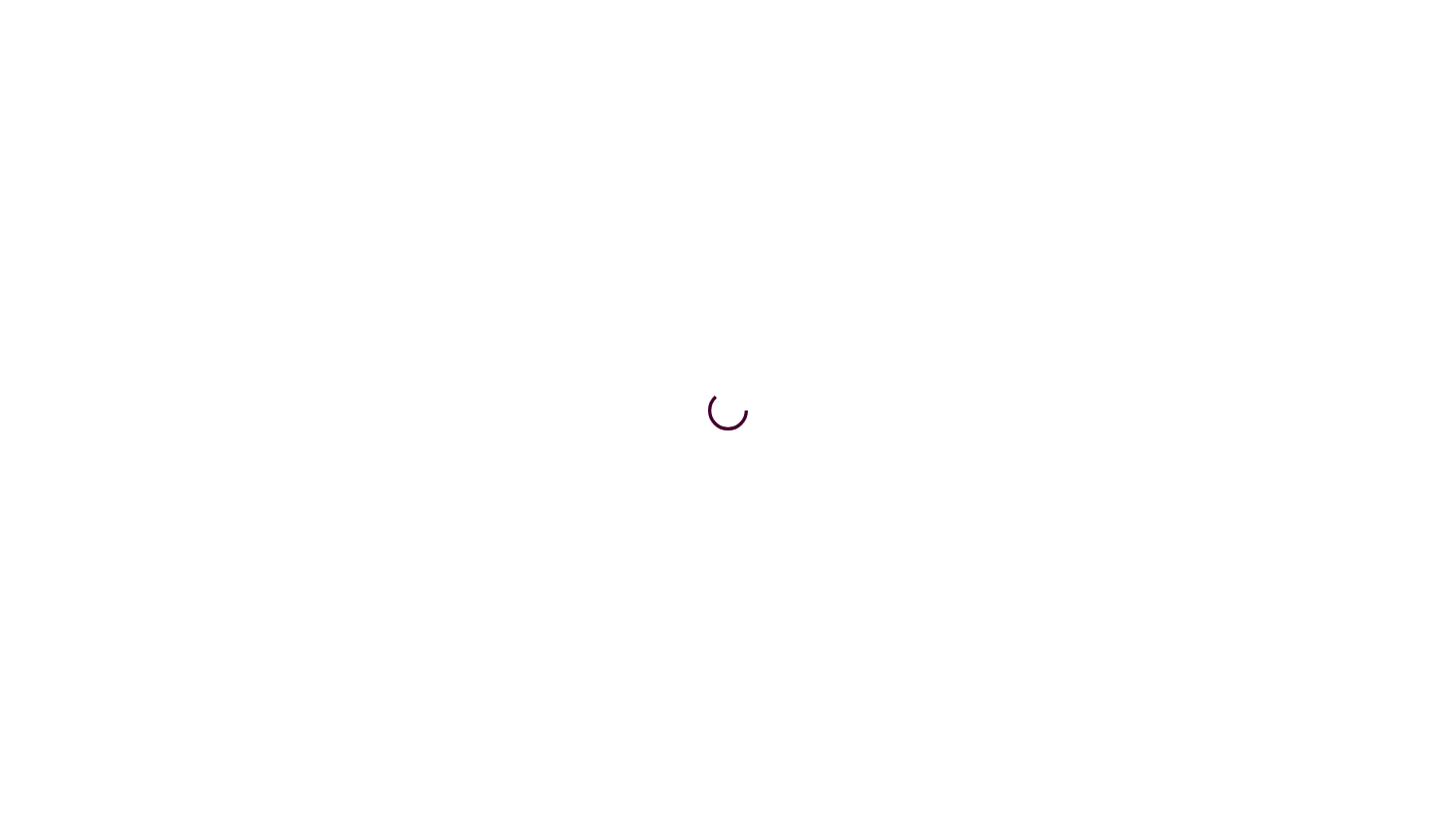 scroll, scrollTop: 0, scrollLeft: 0, axis: both 